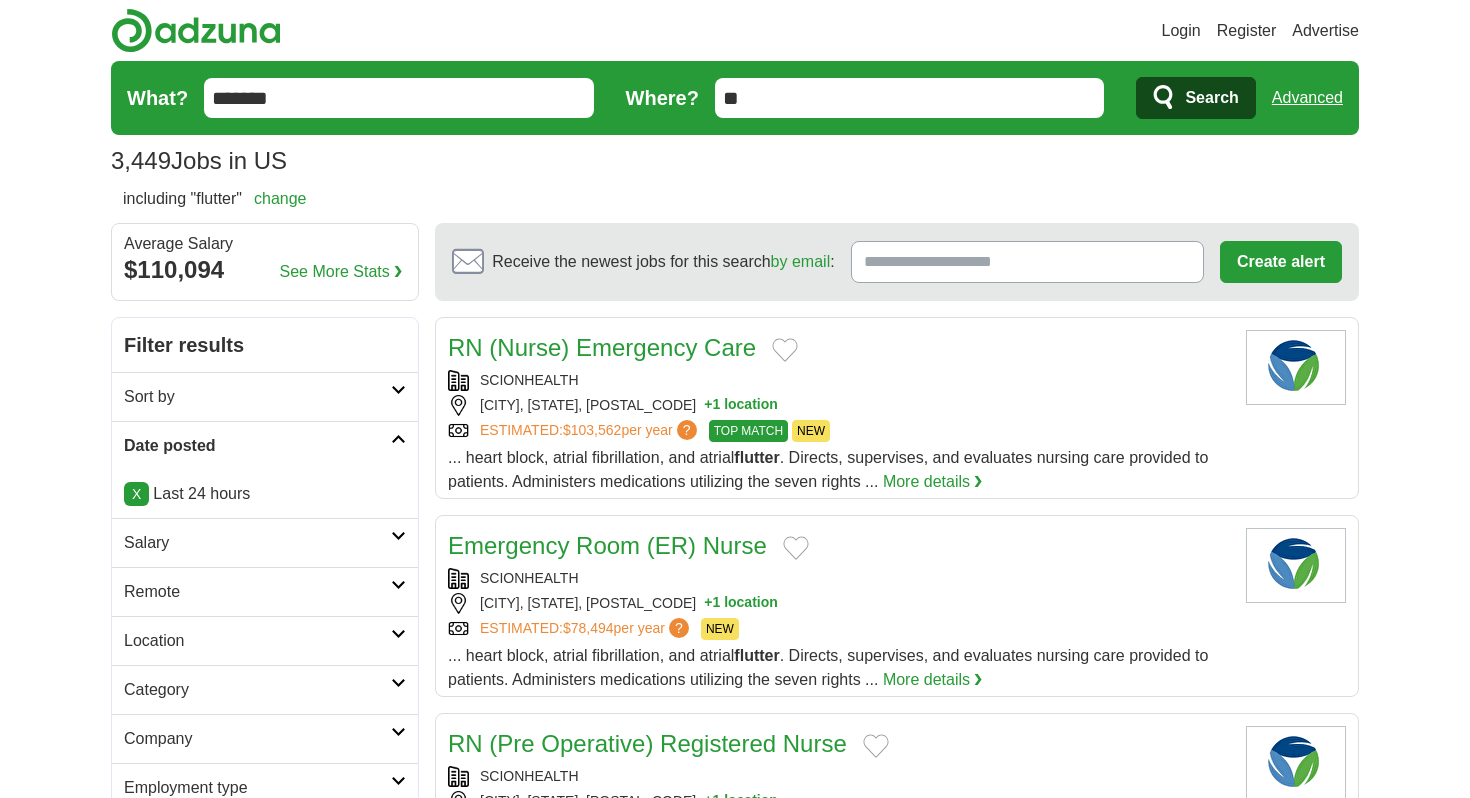 scroll, scrollTop: 0, scrollLeft: 0, axis: both 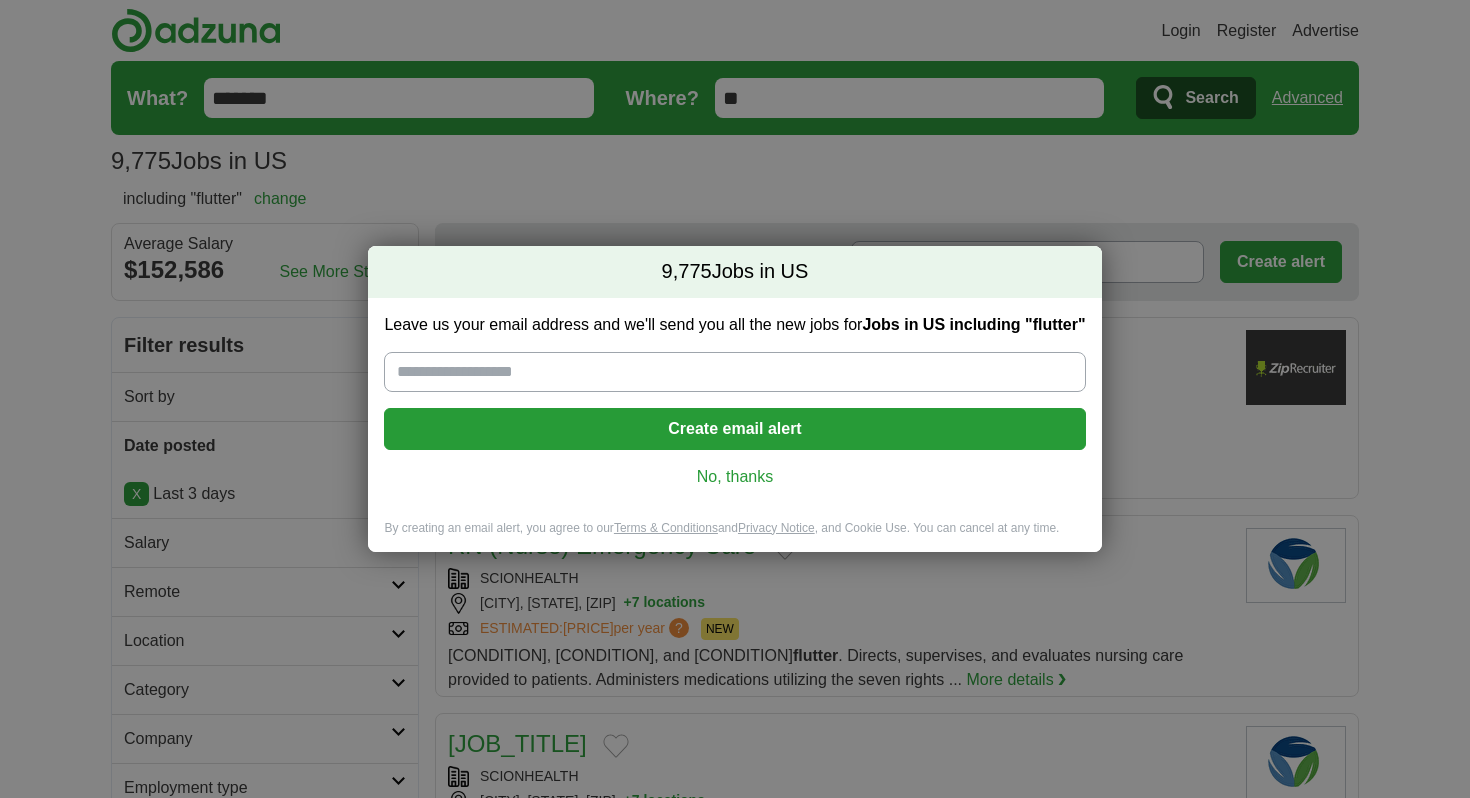 click on "No, thanks" at bounding box center (734, 477) 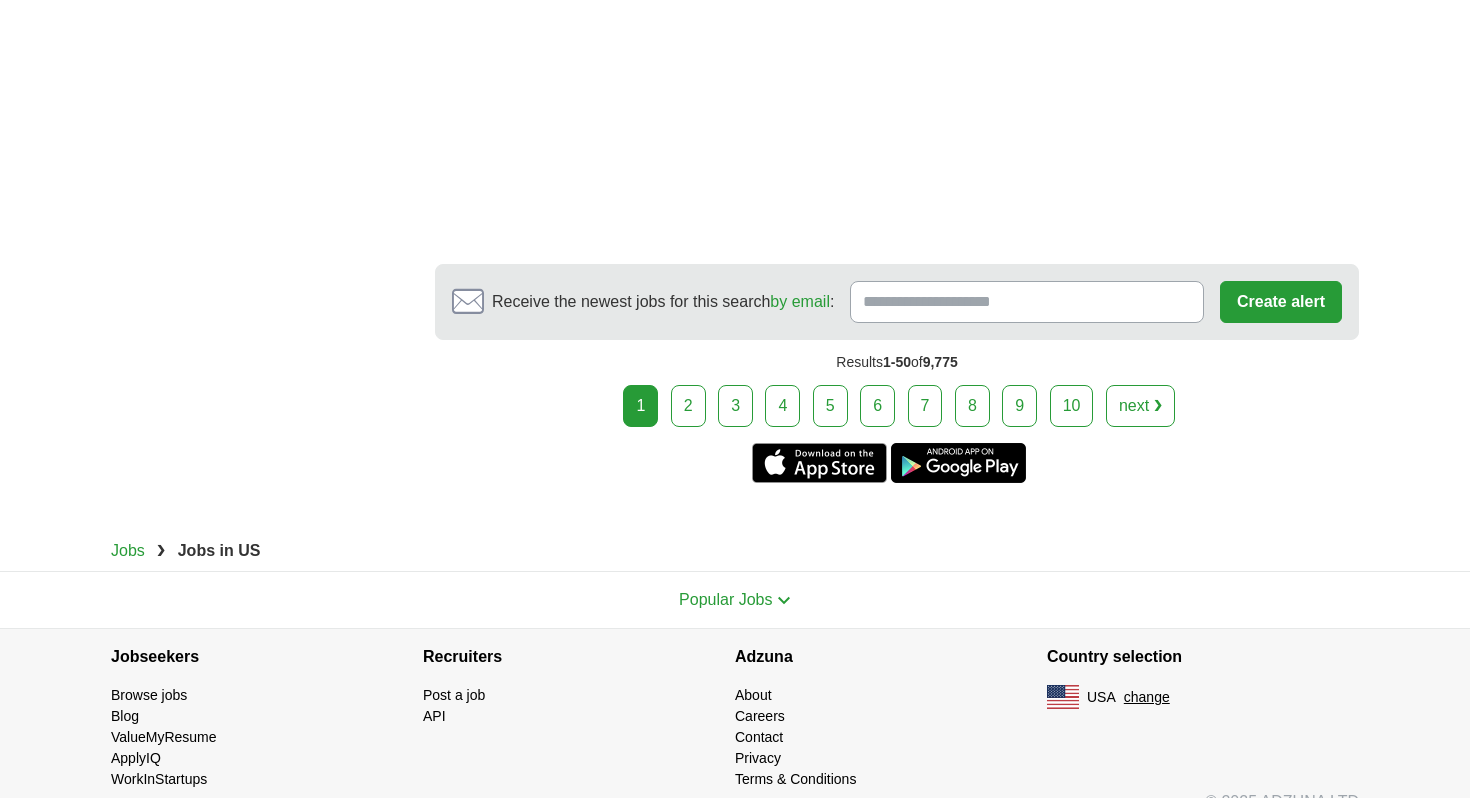 scroll, scrollTop: 11250, scrollLeft: 0, axis: vertical 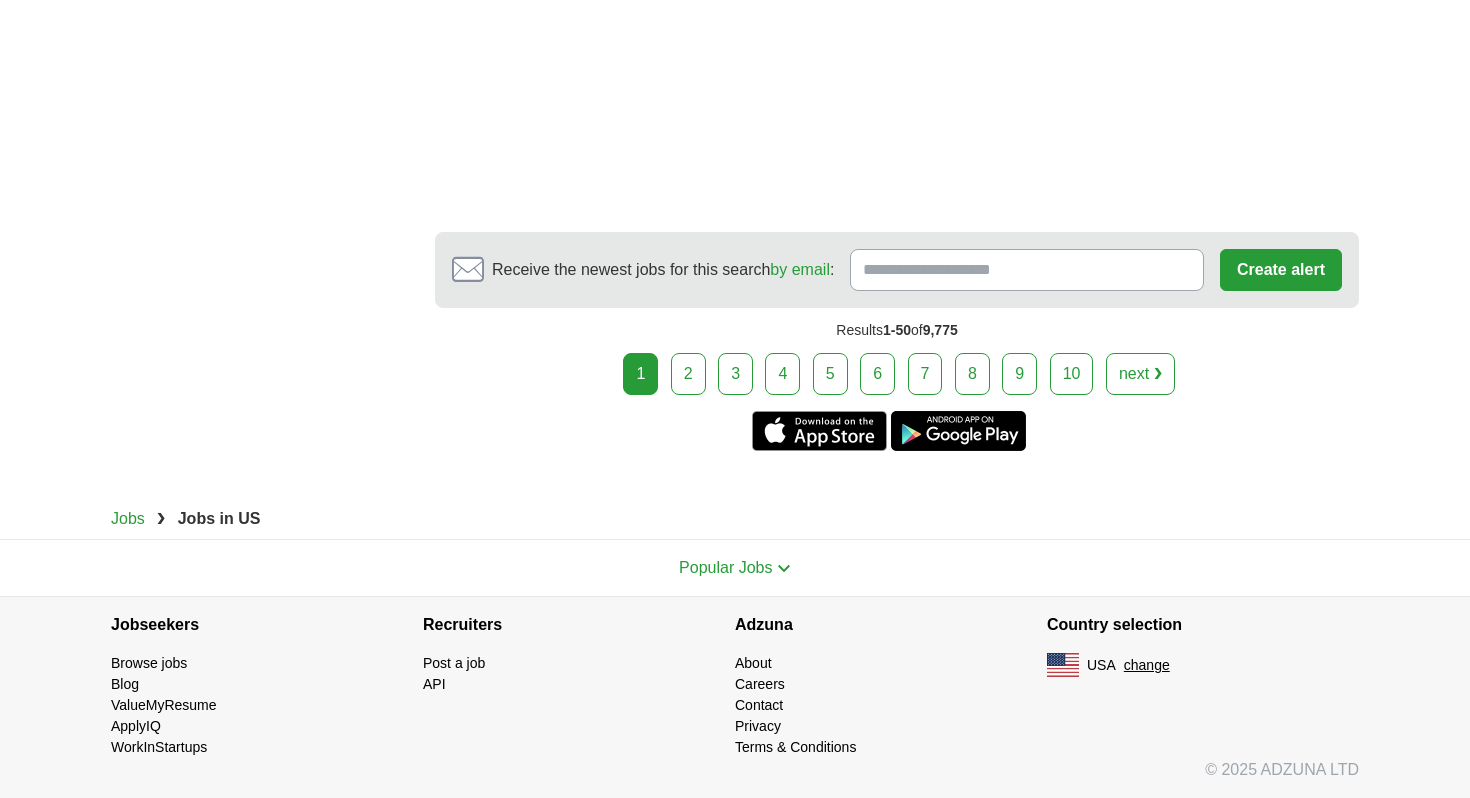 click on "2" at bounding box center (688, 374) 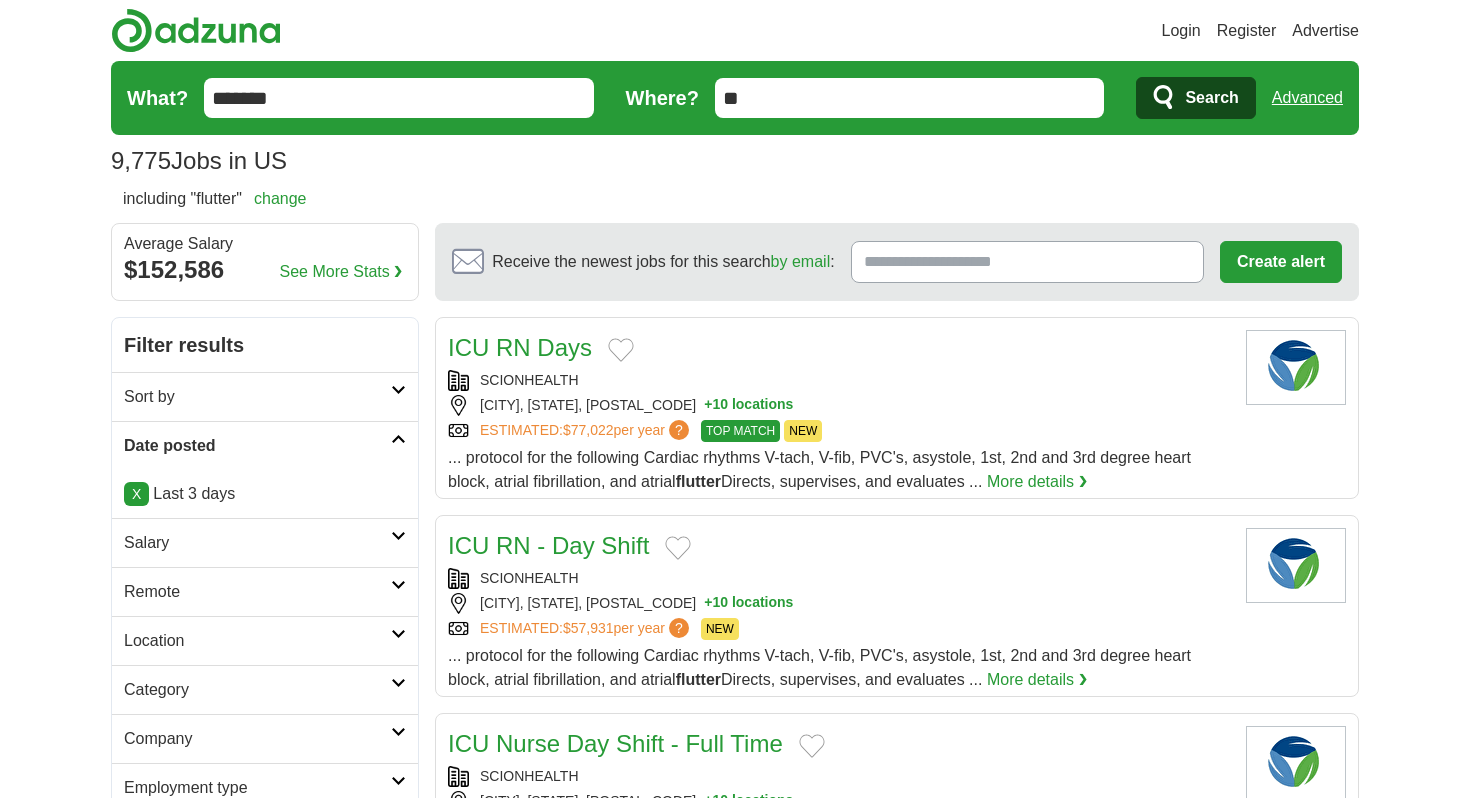 scroll, scrollTop: 0, scrollLeft: 0, axis: both 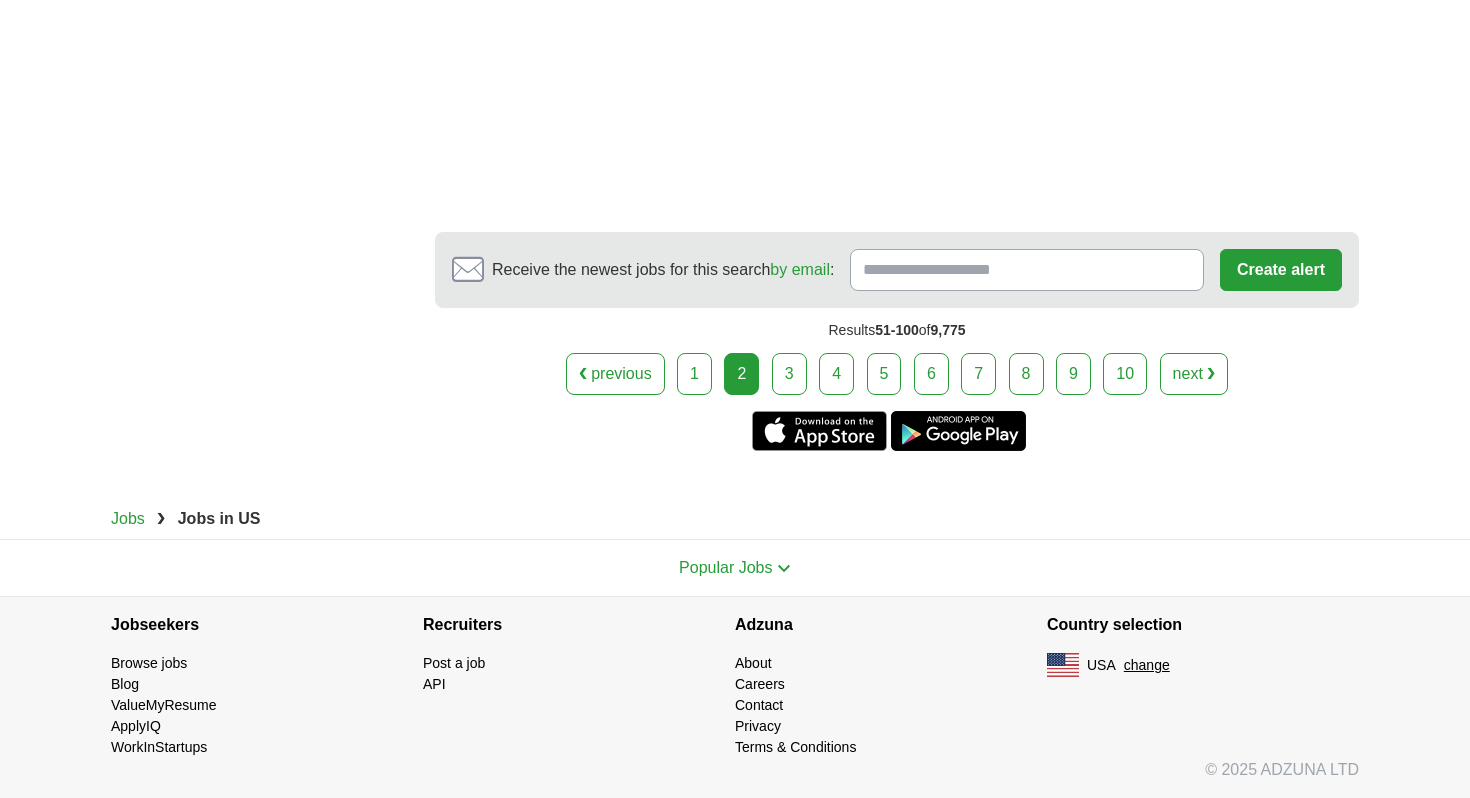 click on "3" at bounding box center (789, 374) 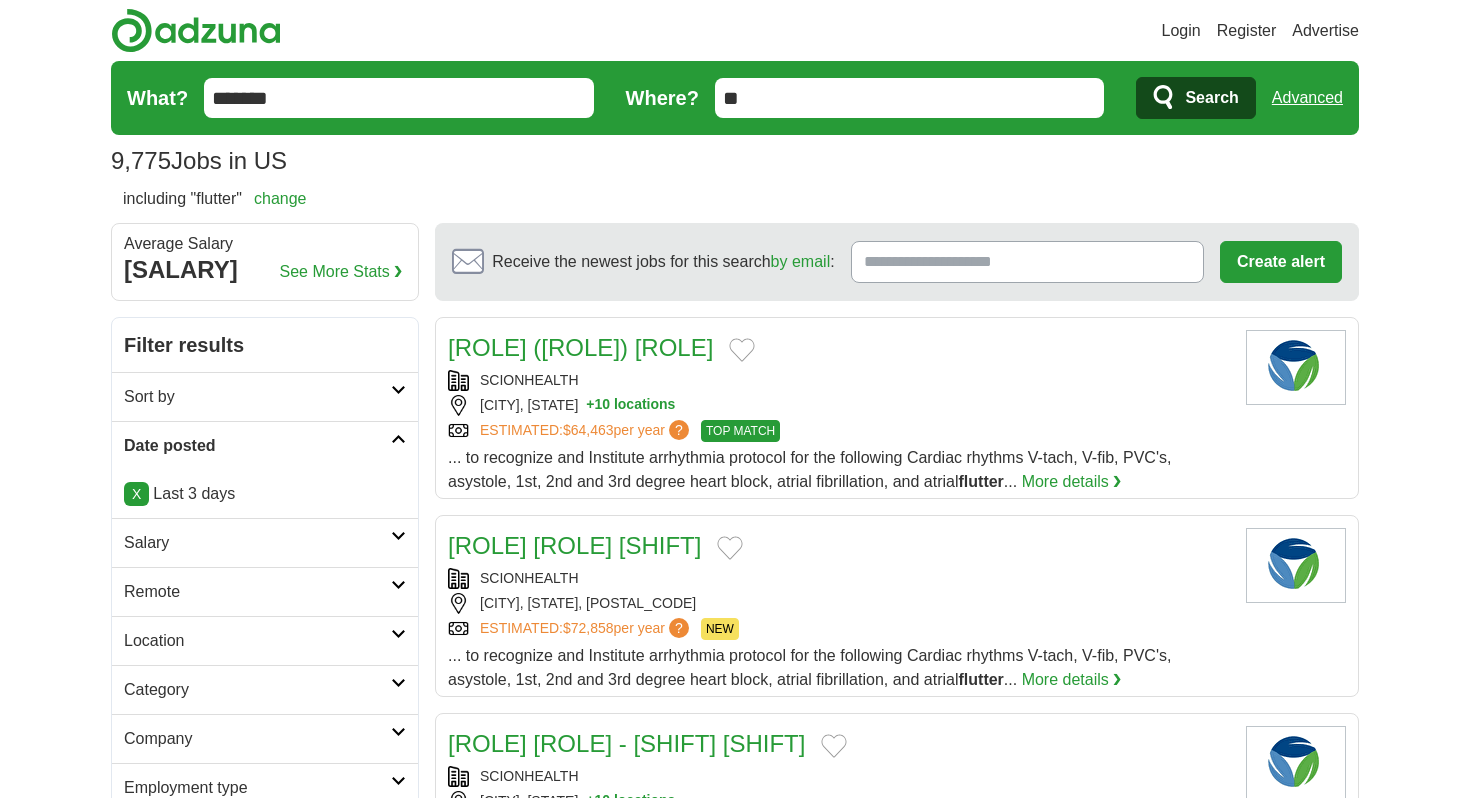 scroll, scrollTop: 0, scrollLeft: 0, axis: both 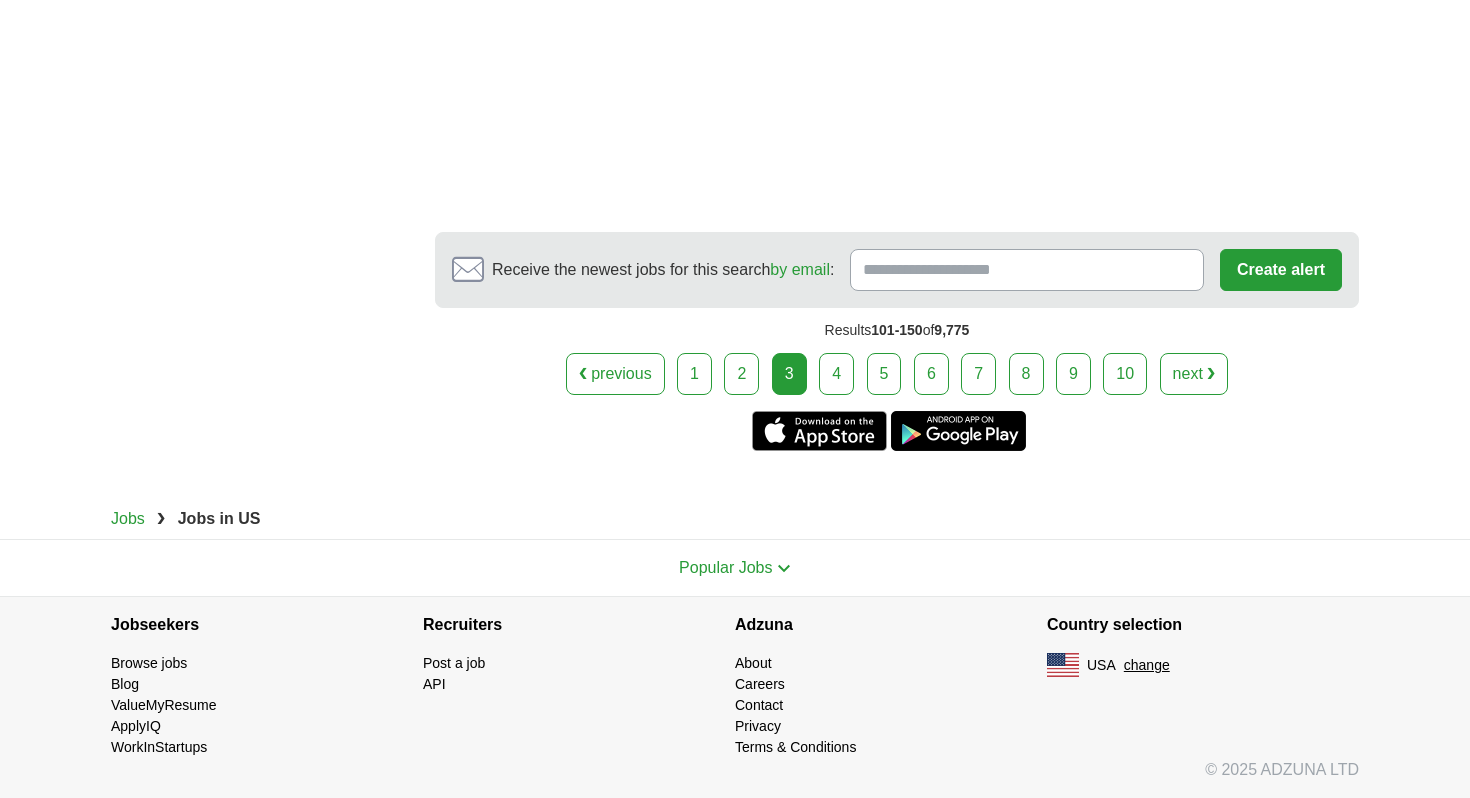 click on "Results  101-150  of  9,775" at bounding box center (897, 330) 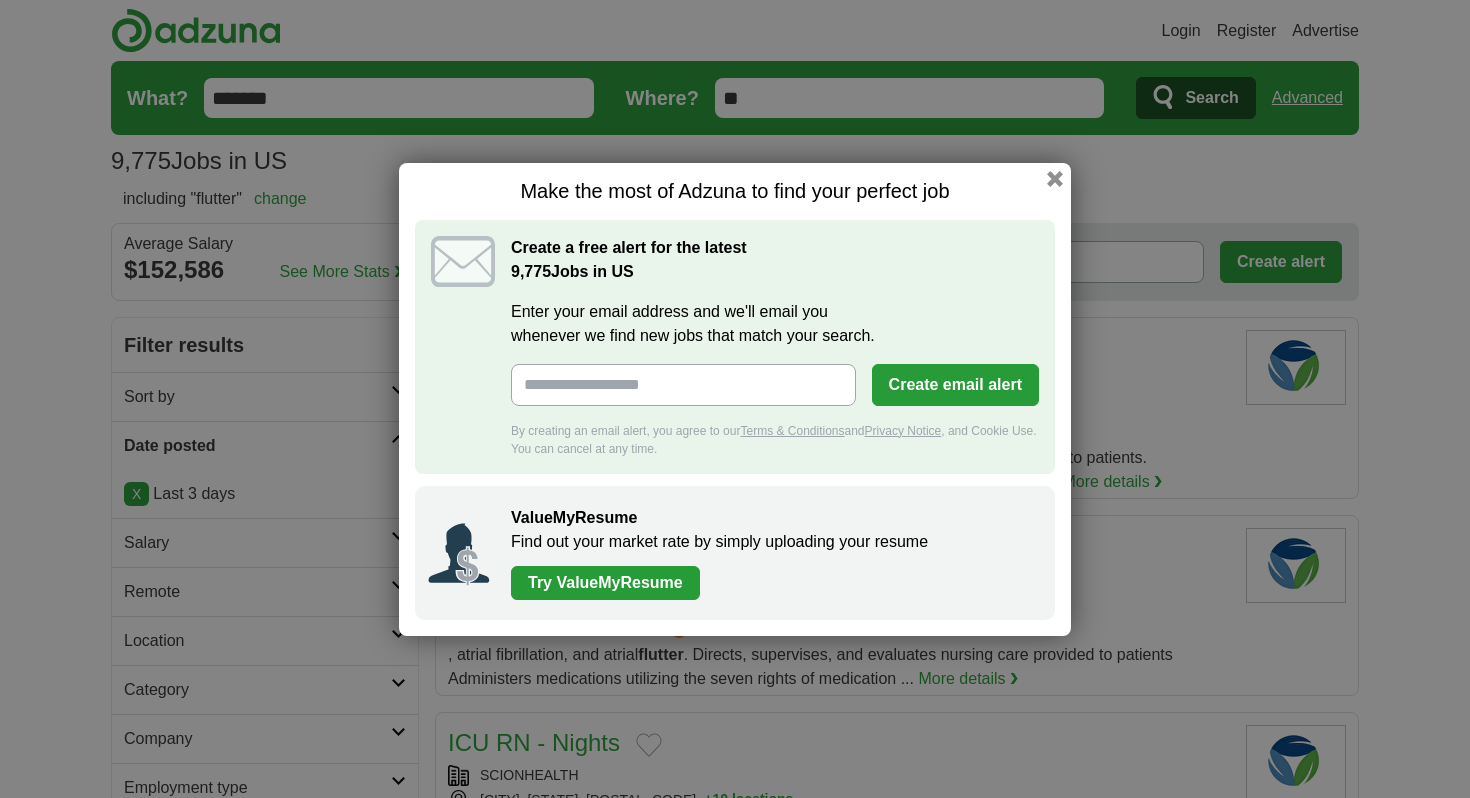scroll, scrollTop: 0, scrollLeft: 0, axis: both 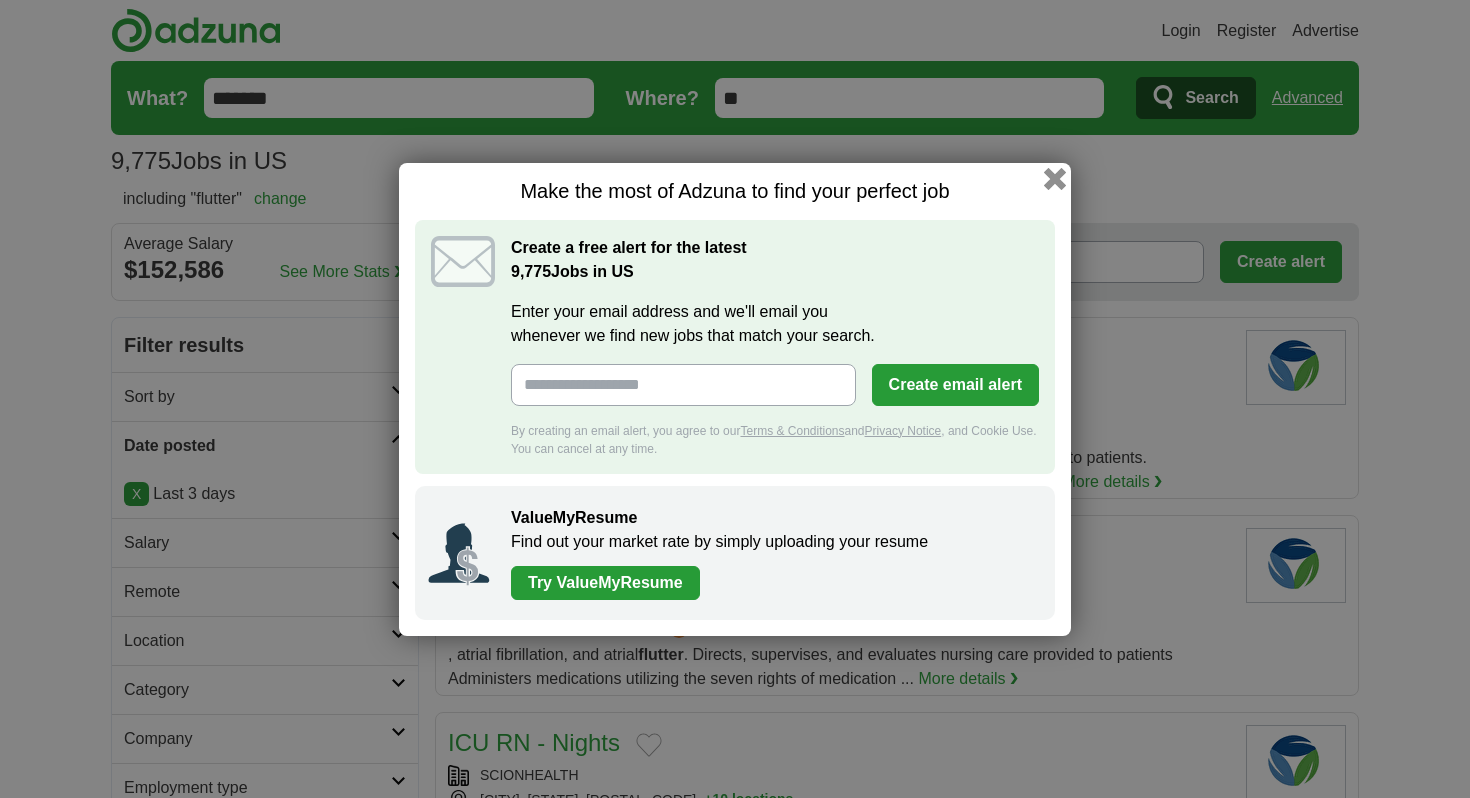 click at bounding box center (1055, 178) 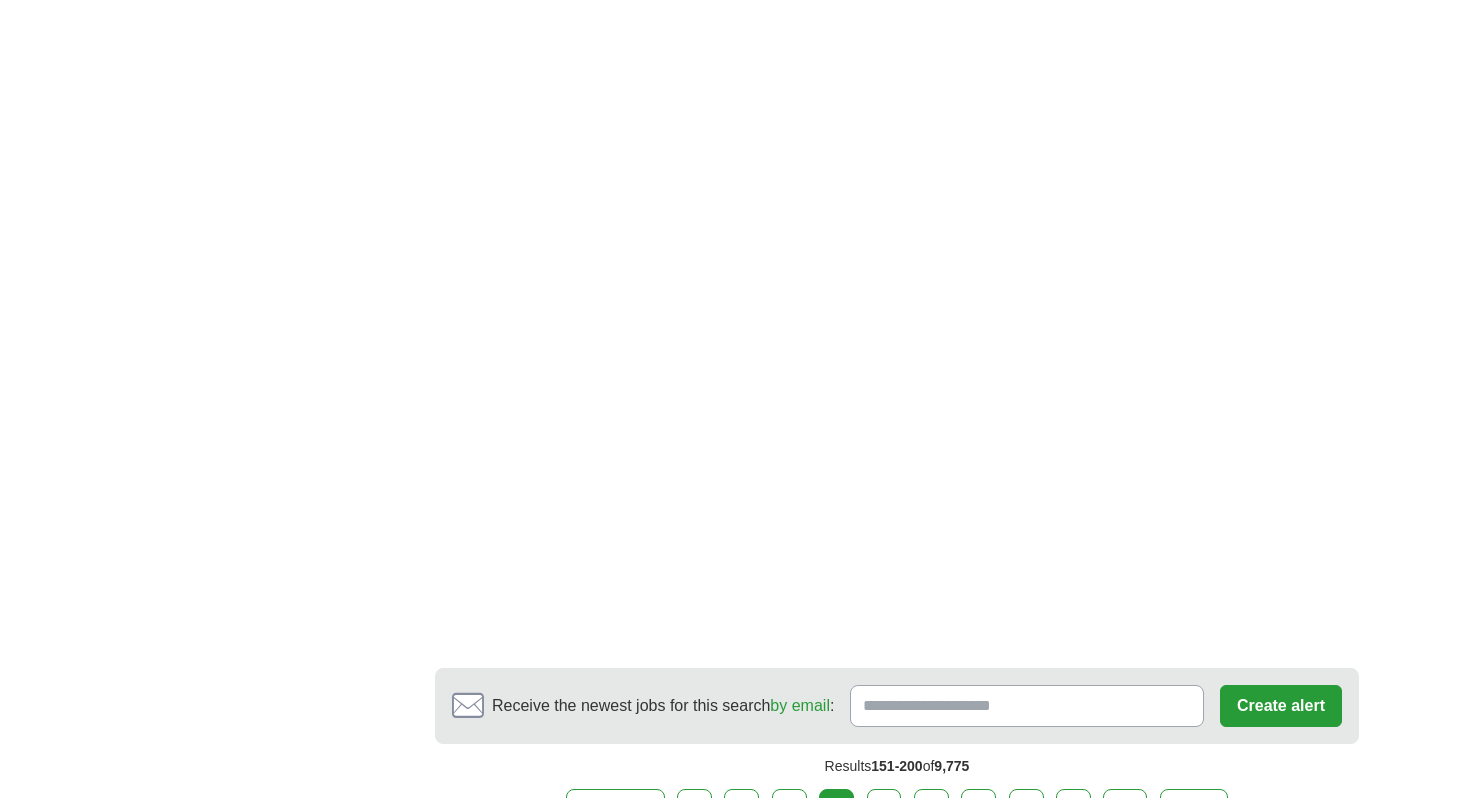 scroll, scrollTop: 11156, scrollLeft: 0, axis: vertical 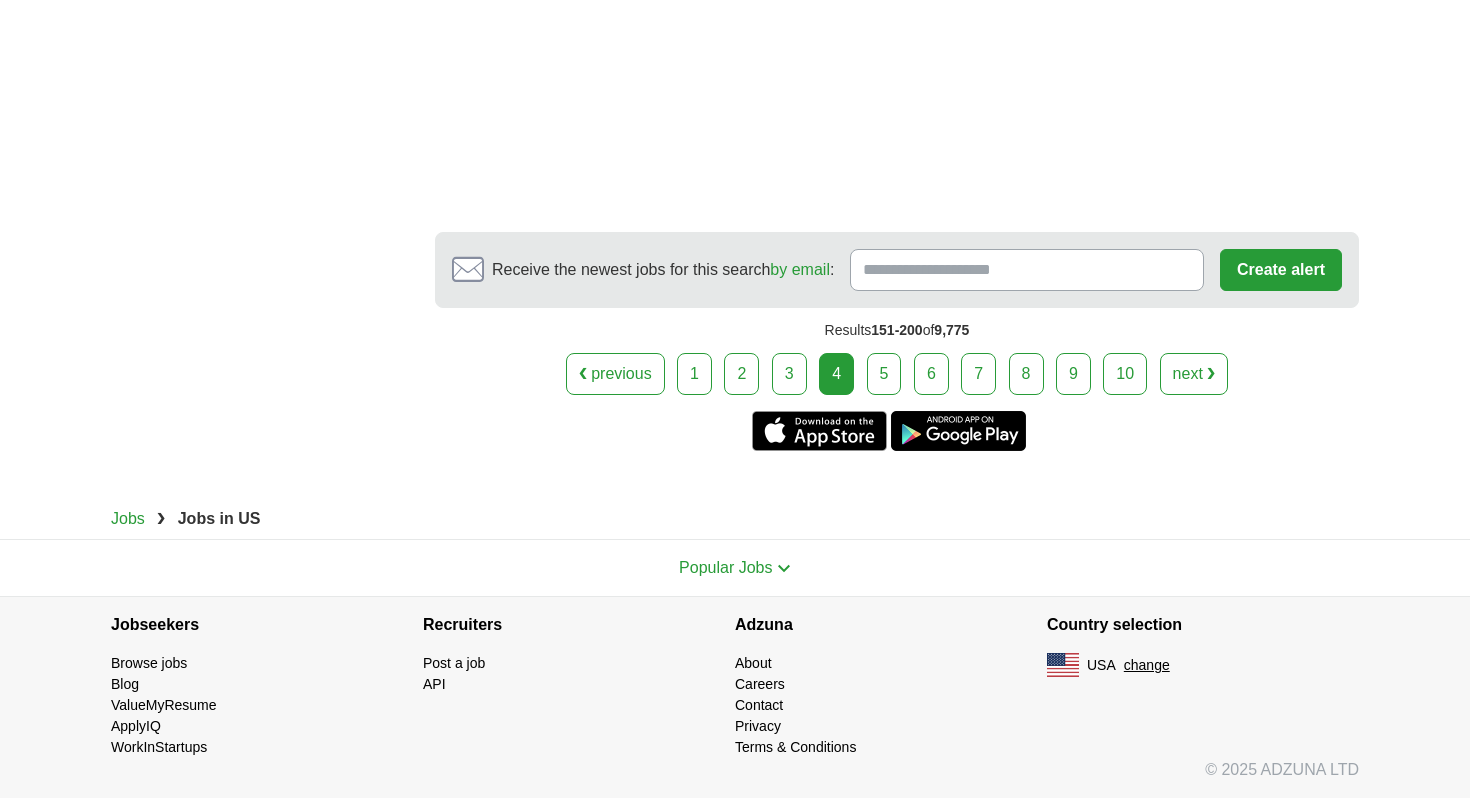 click on "5" at bounding box center [884, 374] 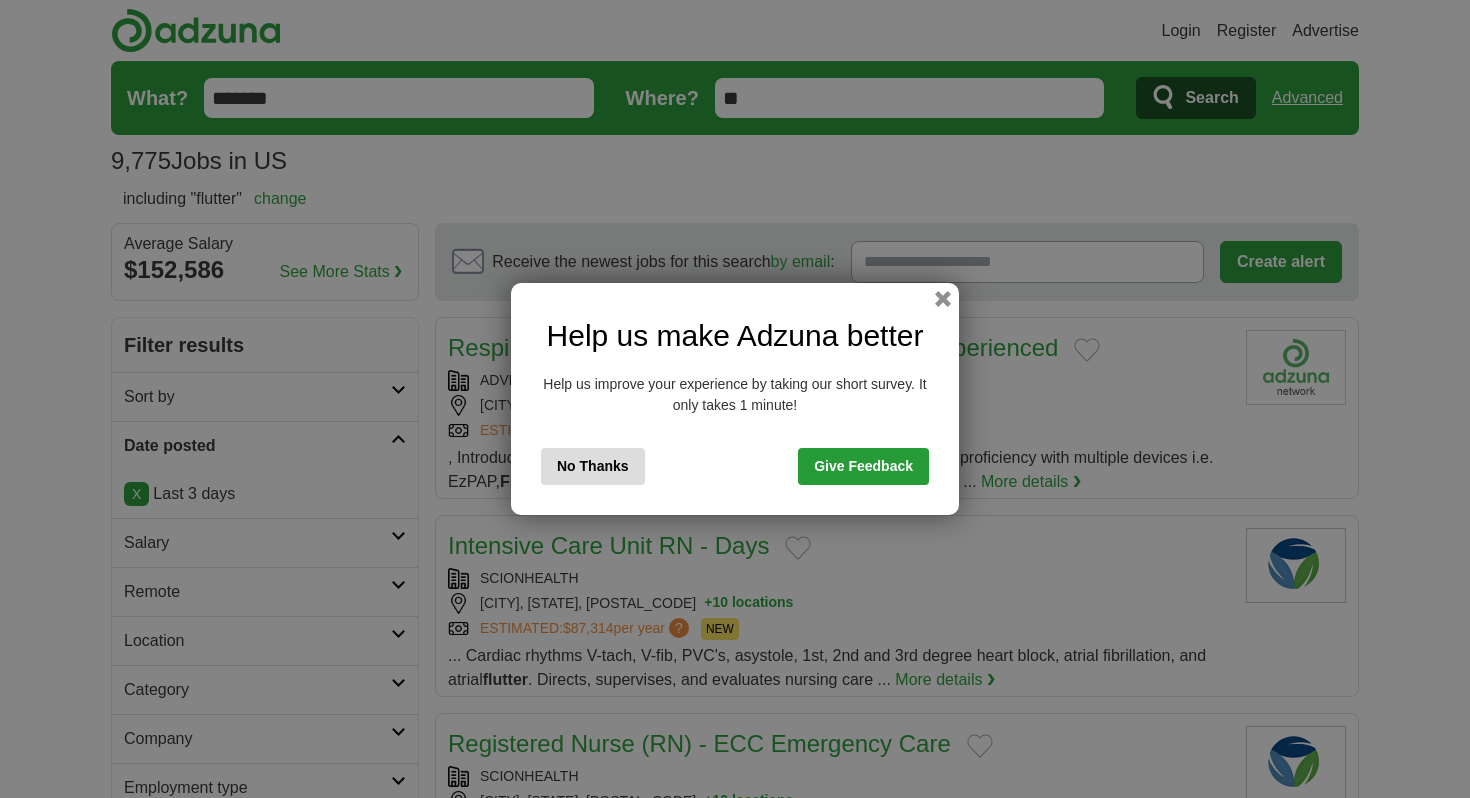 scroll, scrollTop: 0, scrollLeft: 0, axis: both 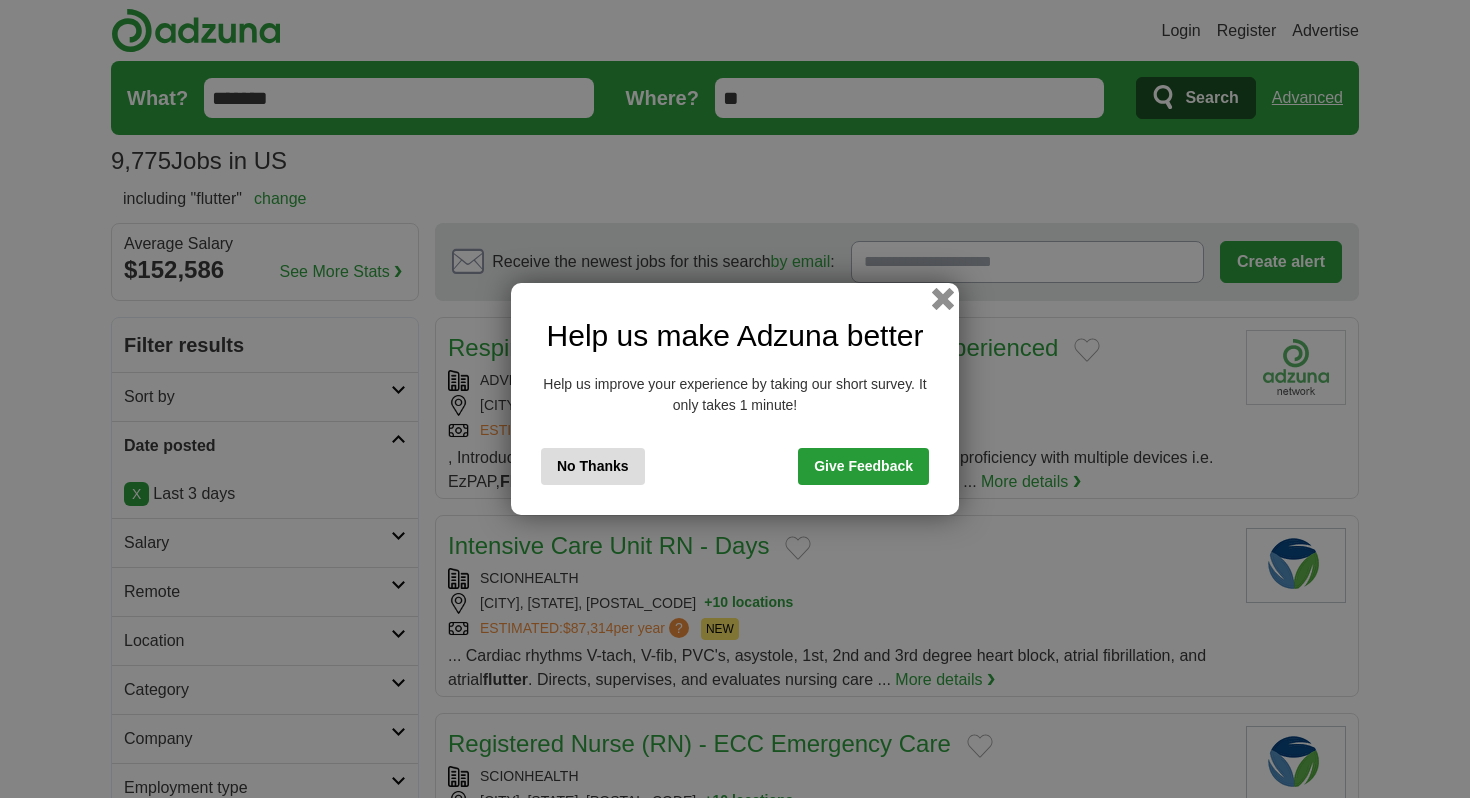 click at bounding box center [943, 299] 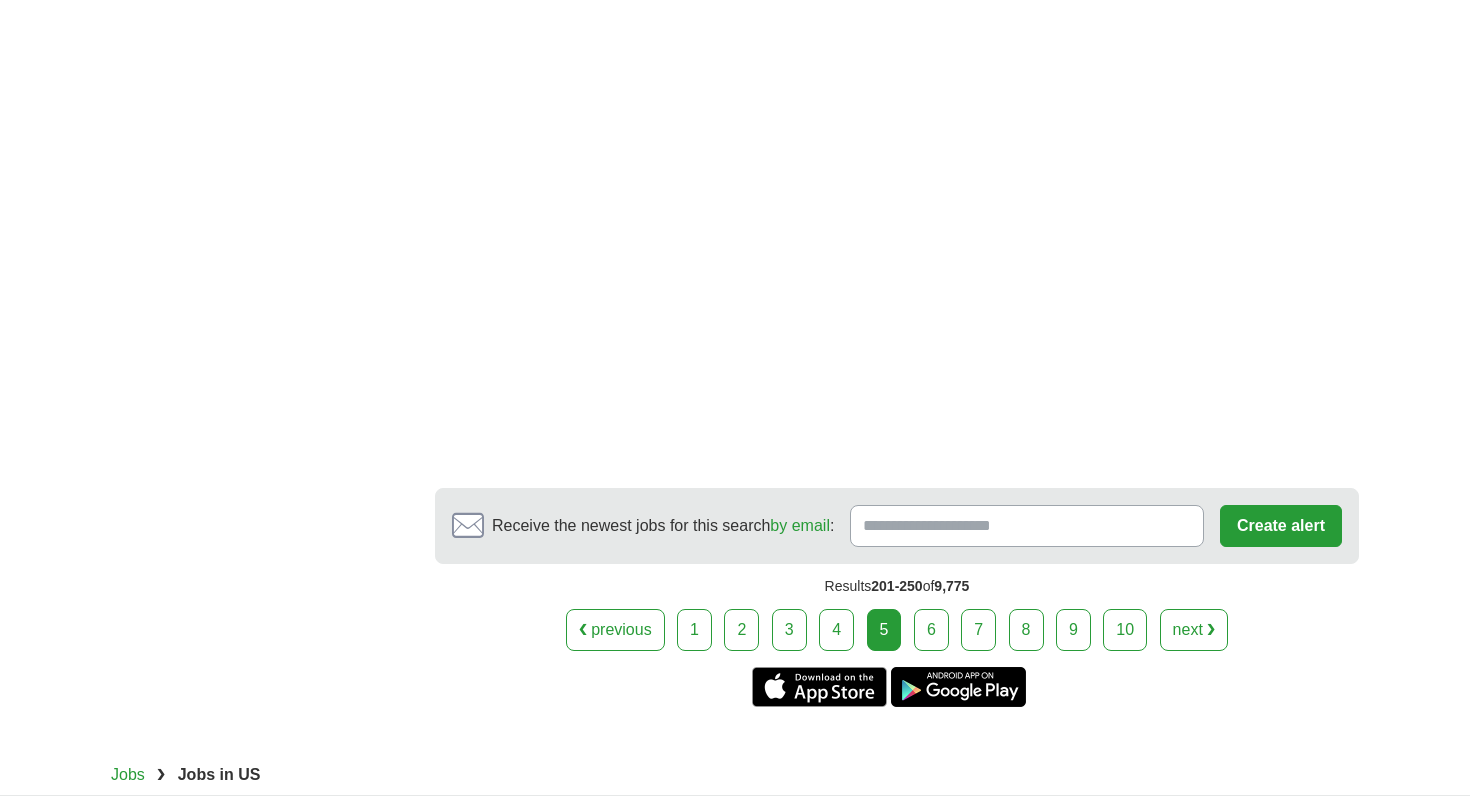 scroll, scrollTop: 11143, scrollLeft: 0, axis: vertical 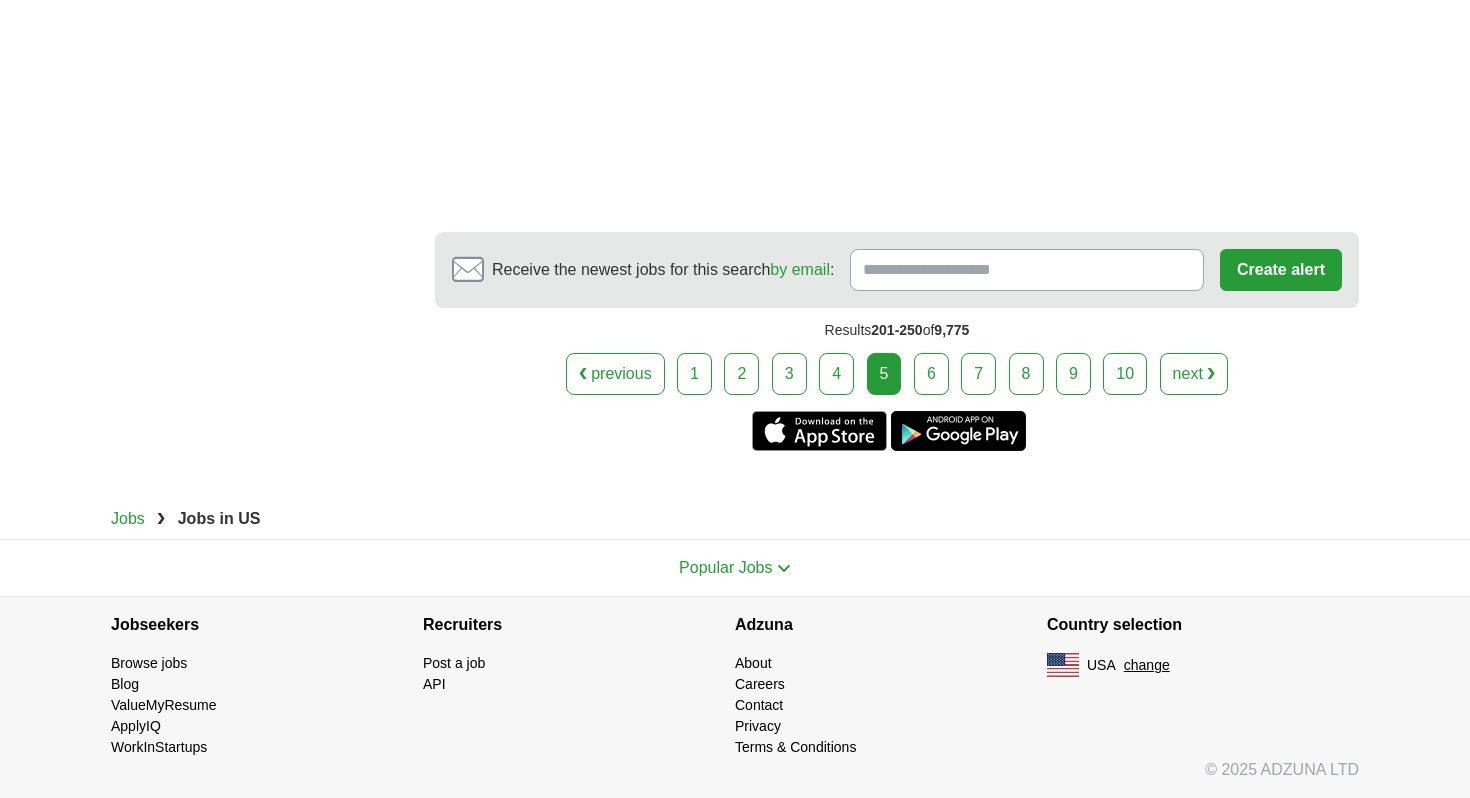click on "6" at bounding box center (931, 374) 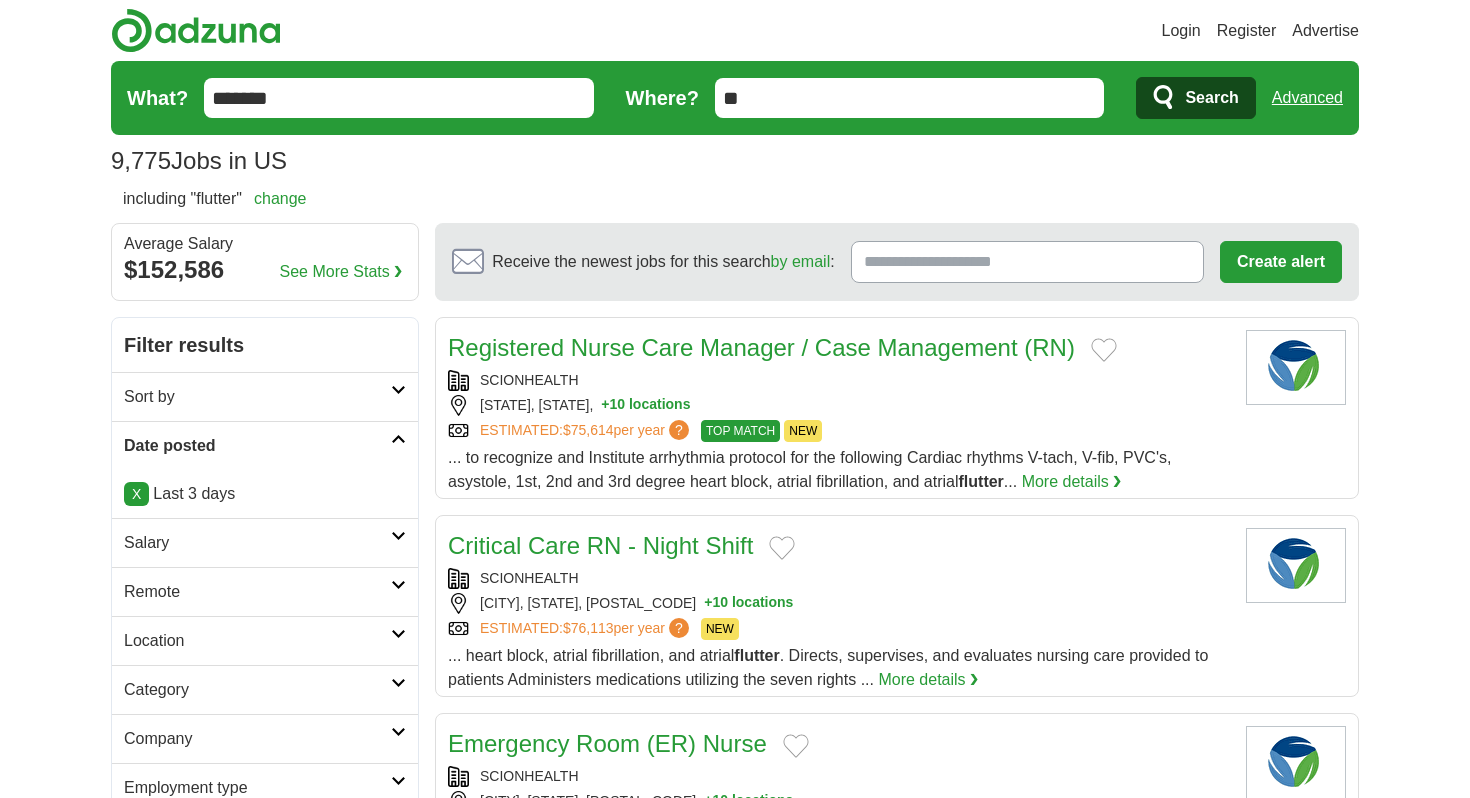 scroll, scrollTop: 0, scrollLeft: 0, axis: both 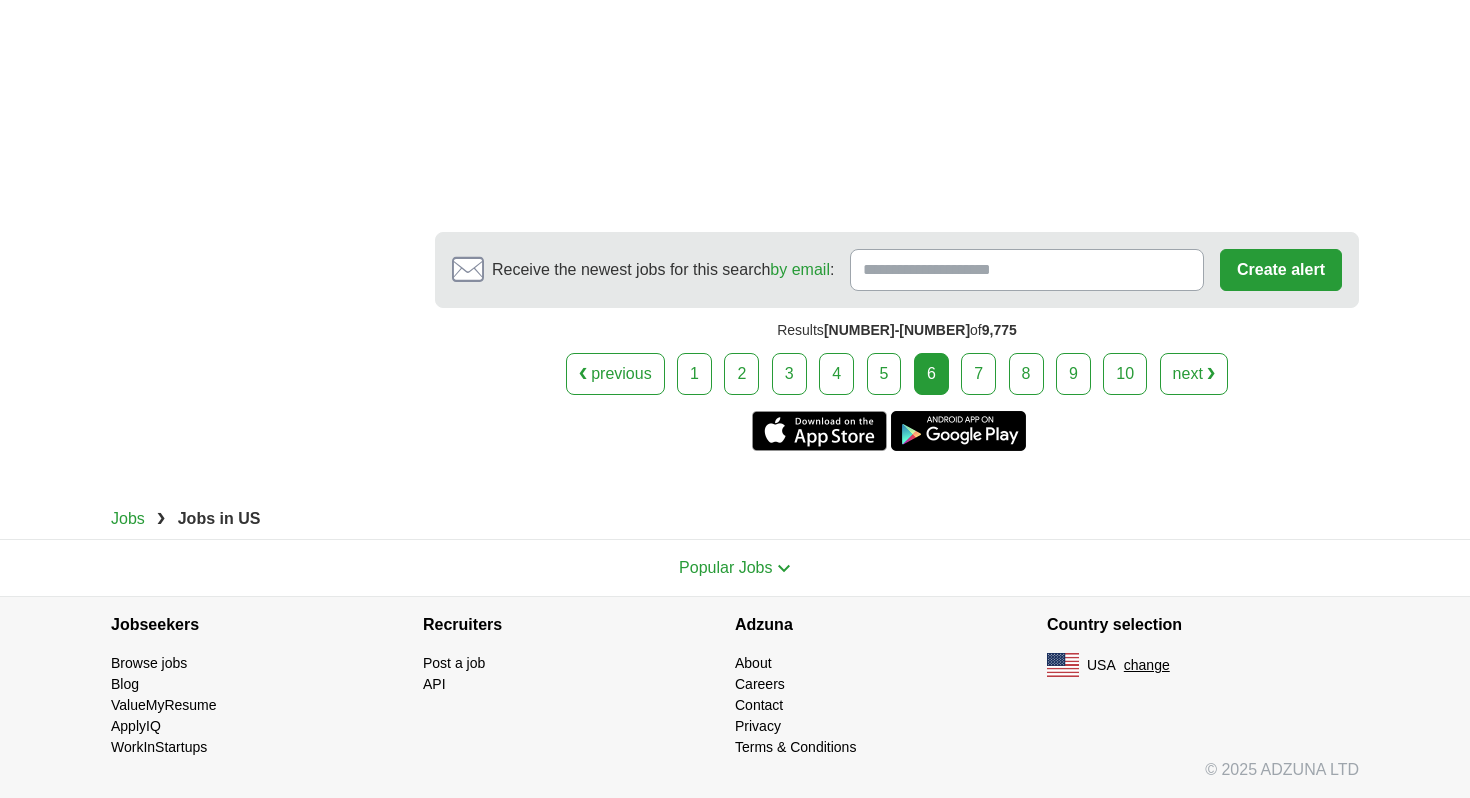 click on "7" at bounding box center [978, 374] 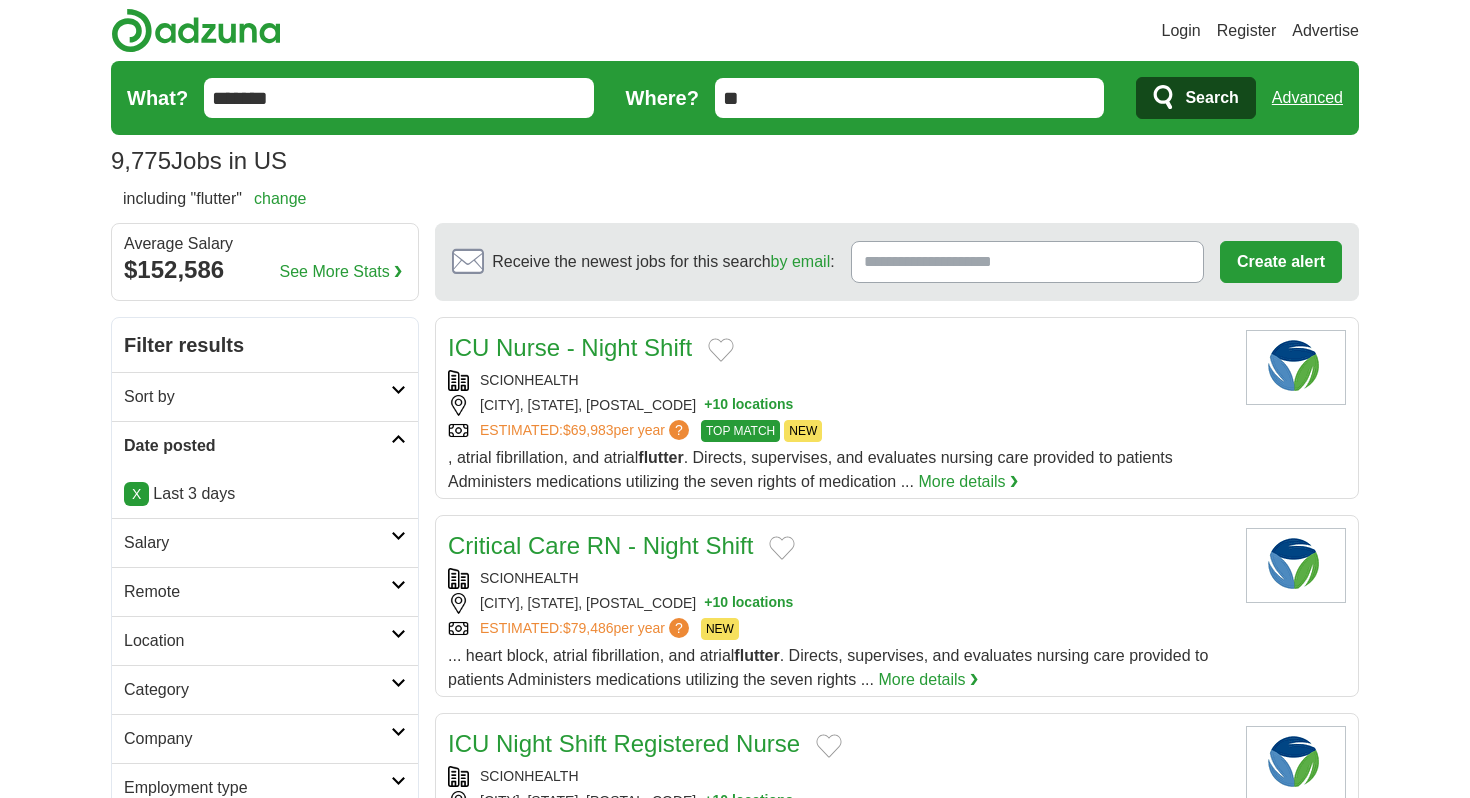 scroll, scrollTop: 0, scrollLeft: 0, axis: both 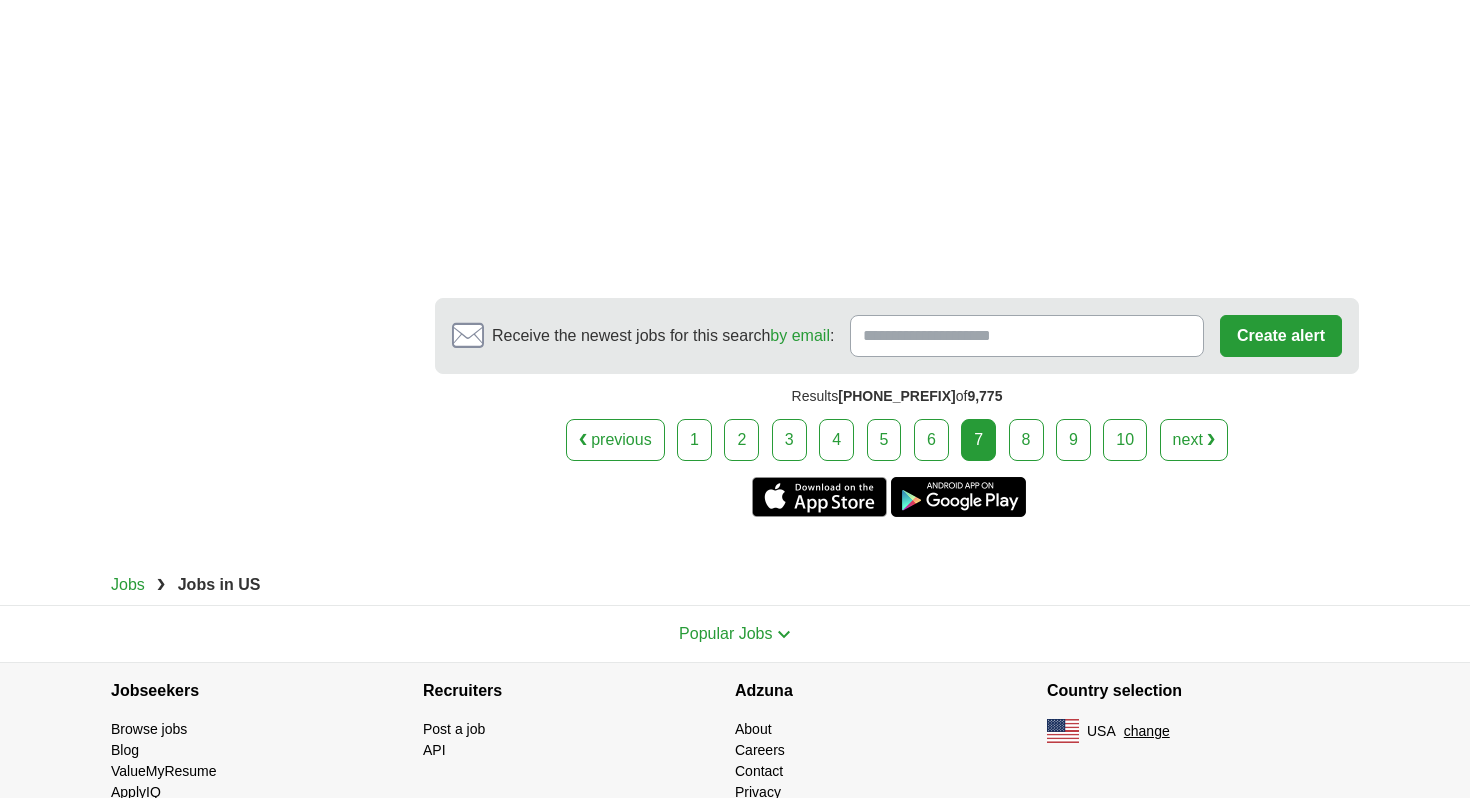 click on "8" at bounding box center [1026, 440] 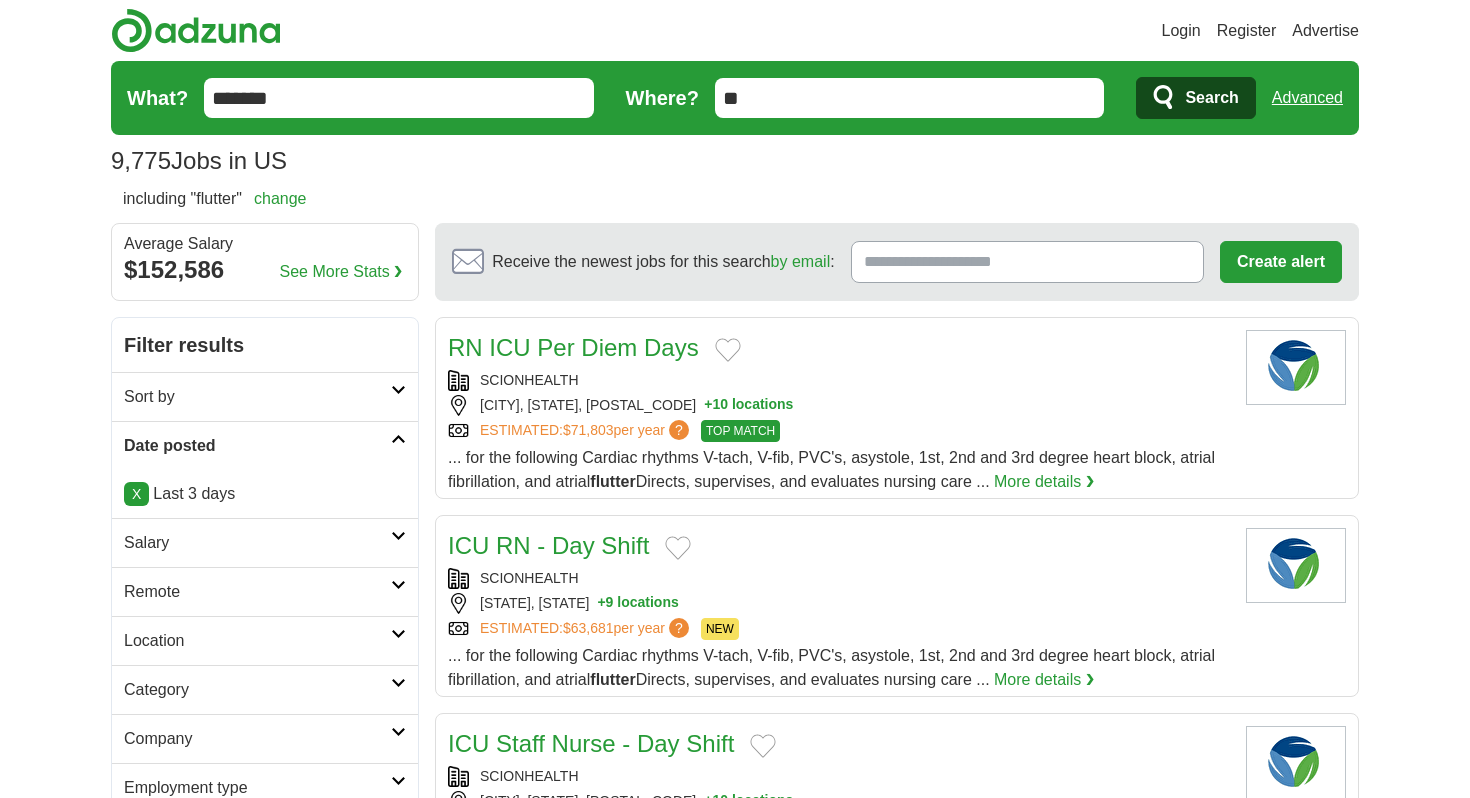scroll, scrollTop: 0, scrollLeft: 0, axis: both 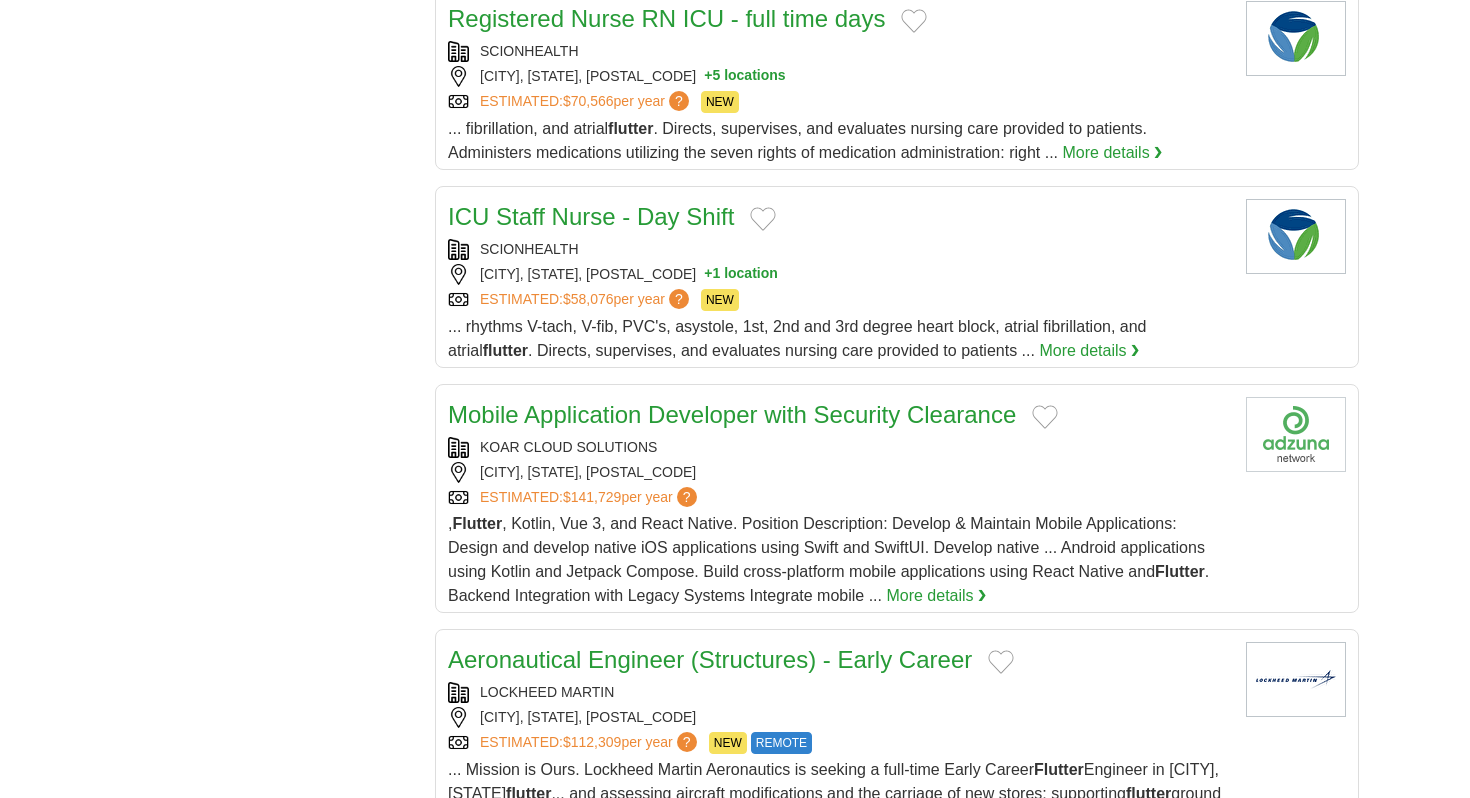 click on "Mobile Application Developer with Security Clearance" at bounding box center [732, 414] 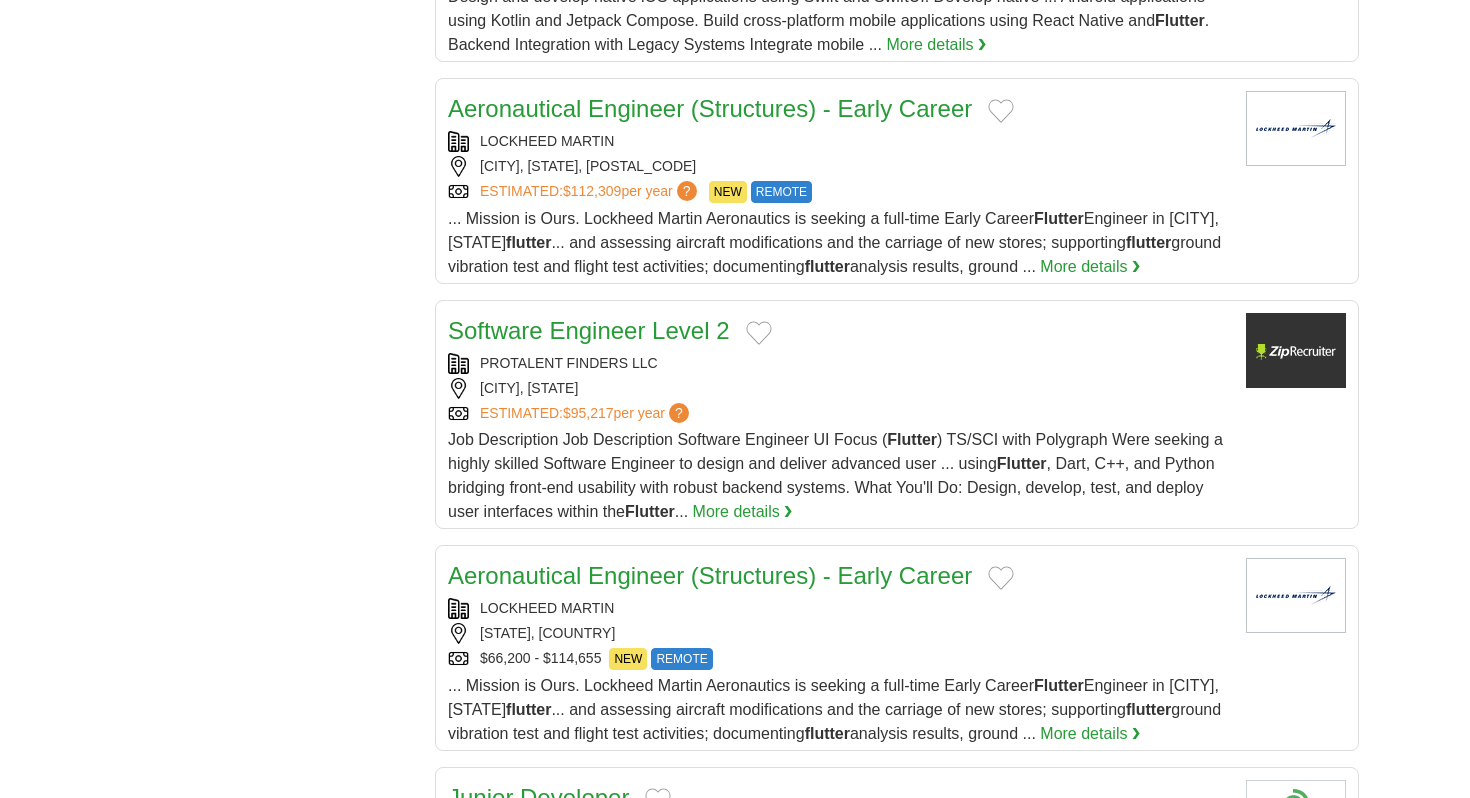 scroll, scrollTop: 6011, scrollLeft: 0, axis: vertical 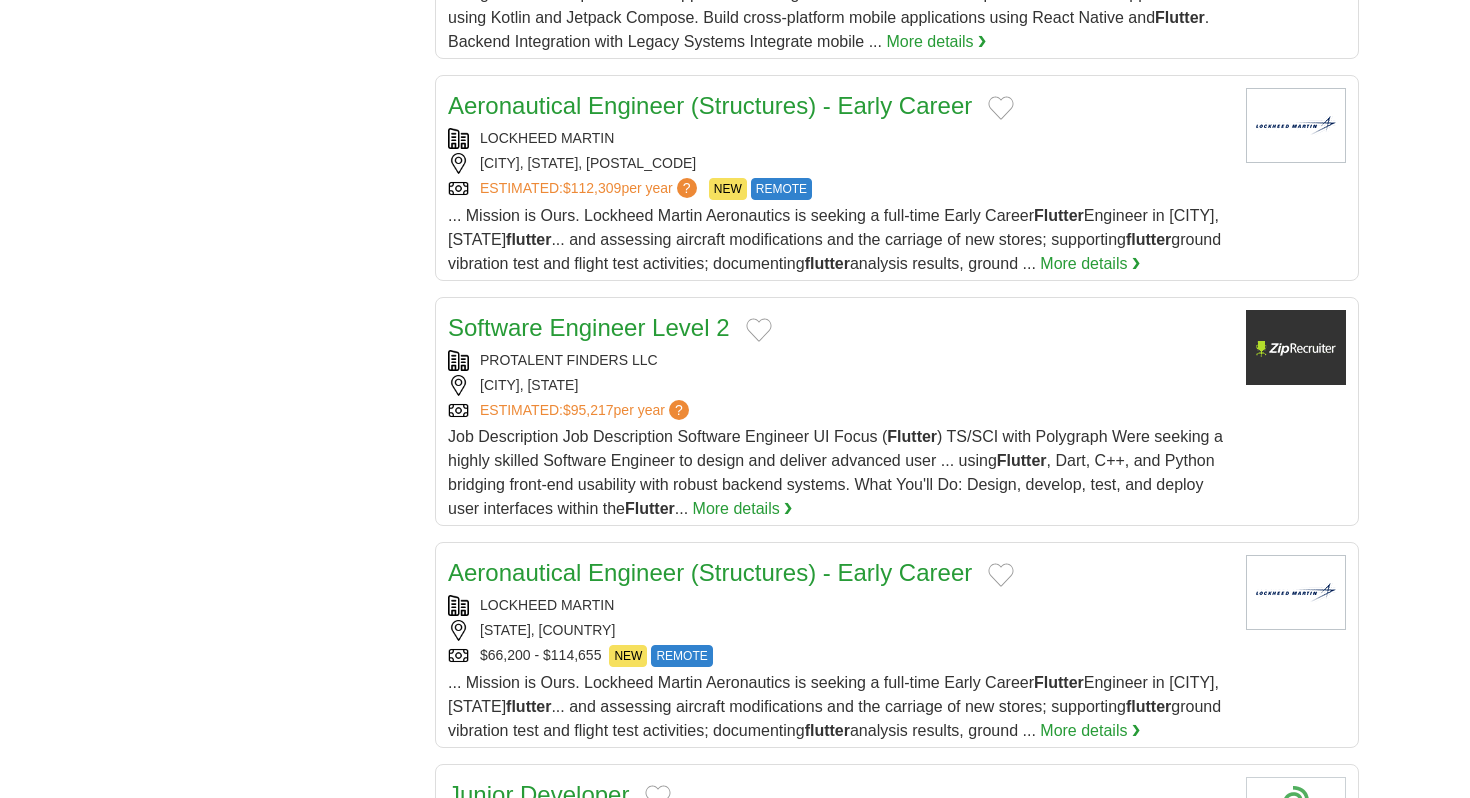 click on "Software Engineer Level 2" at bounding box center [589, 327] 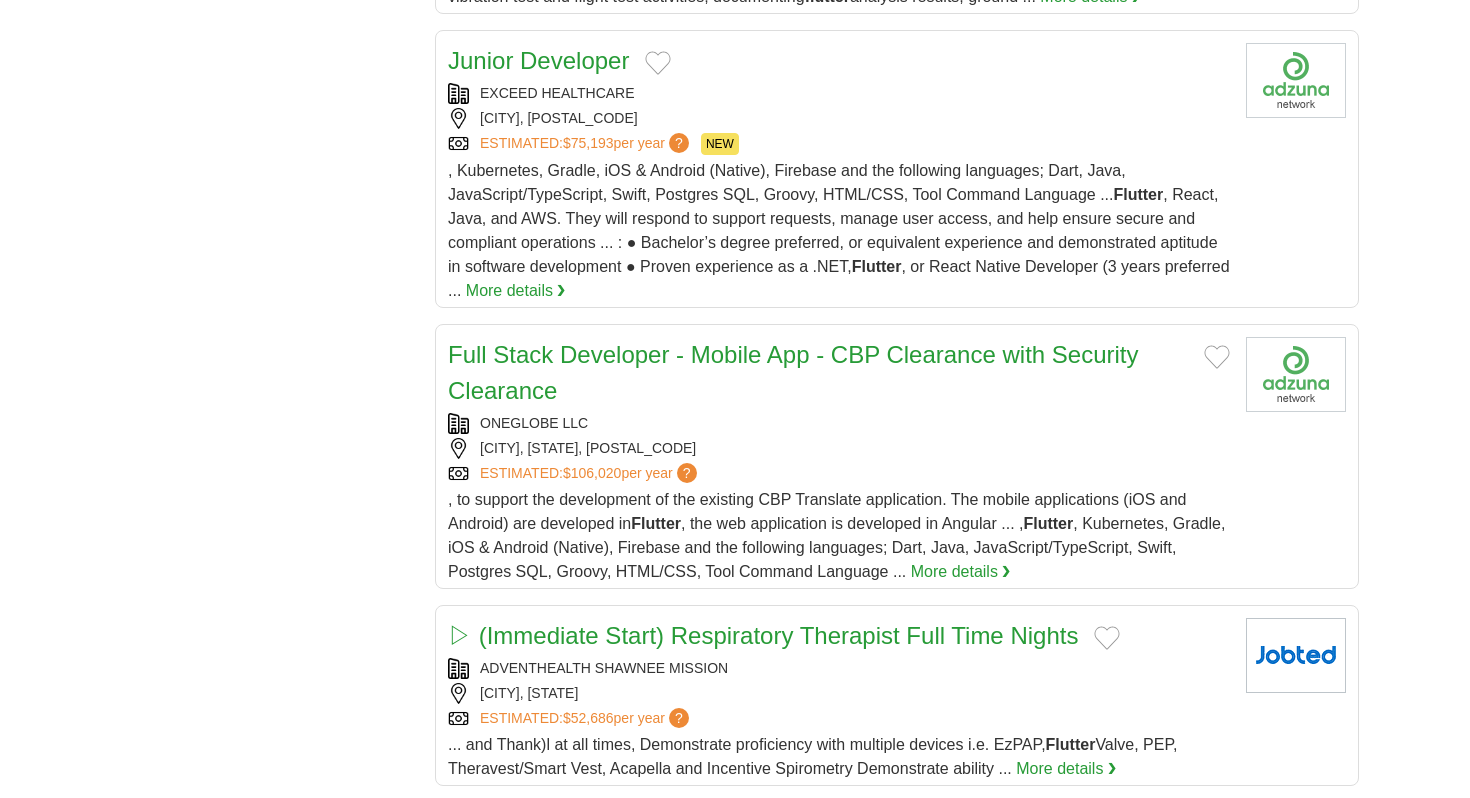 scroll, scrollTop: 6746, scrollLeft: 0, axis: vertical 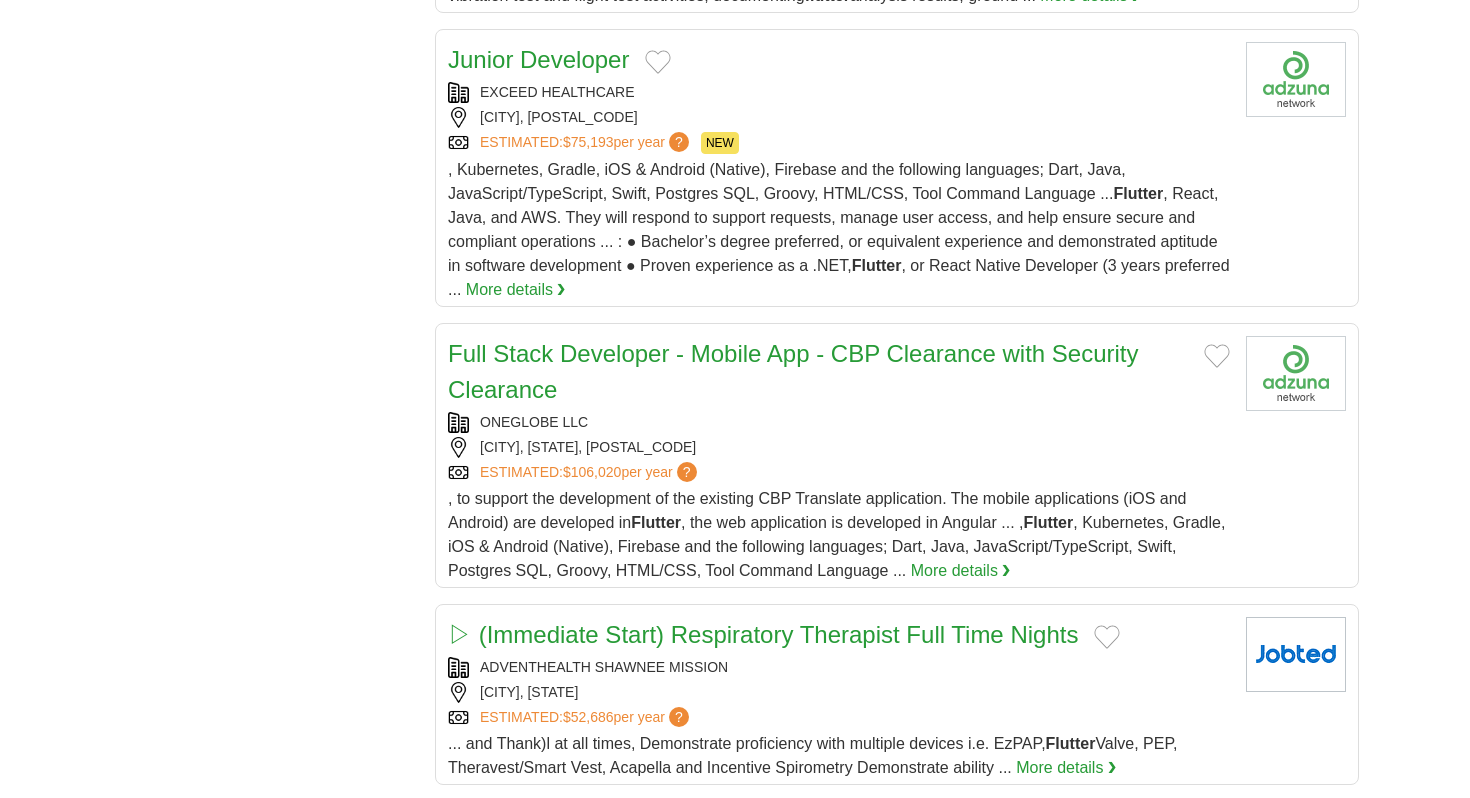 click on "Full Stack Developer - Mobile App - CBP Clearance with Security Clearance" at bounding box center (793, 371) 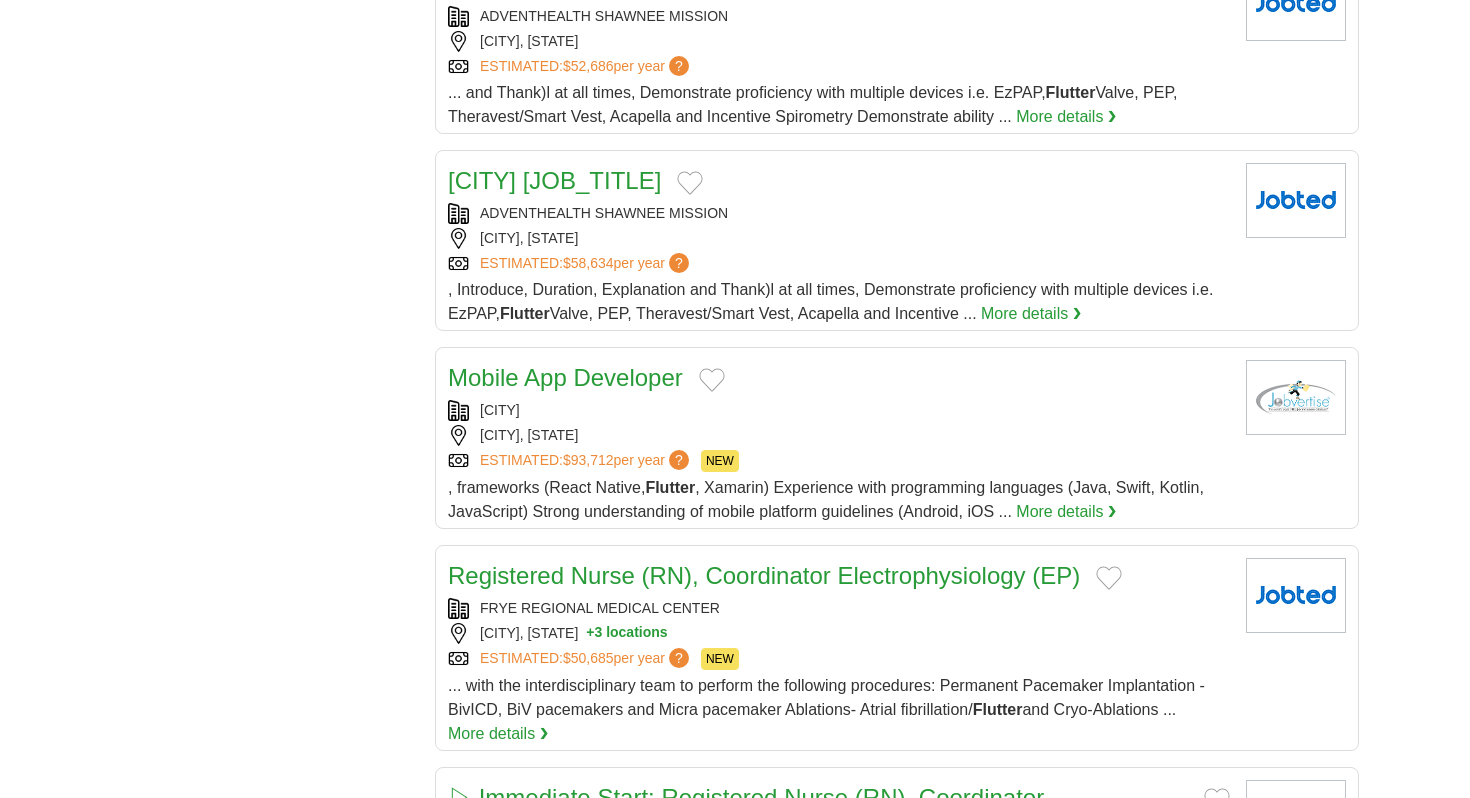 scroll, scrollTop: 7400, scrollLeft: 0, axis: vertical 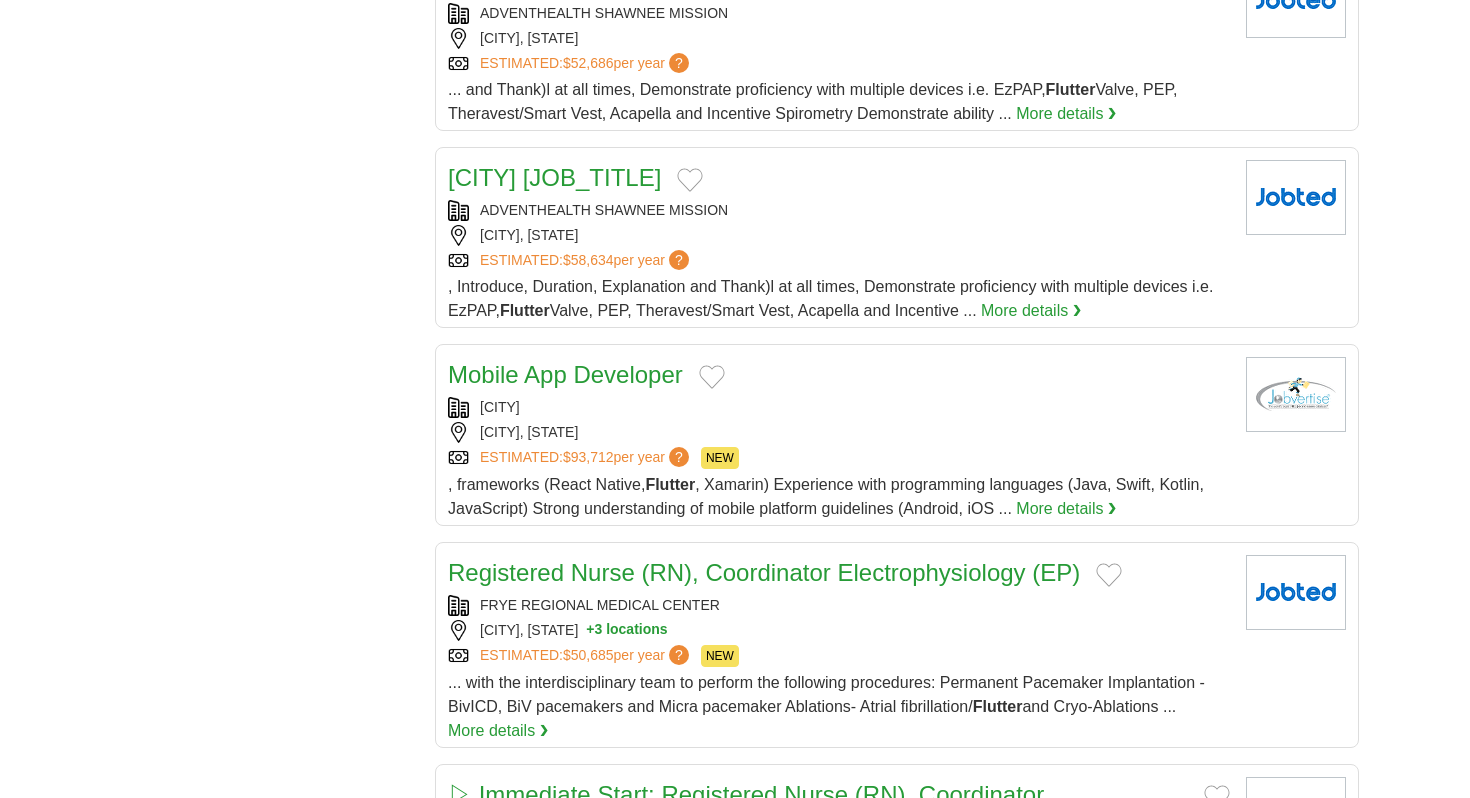 click on "Mobile App Developer" at bounding box center (565, 374) 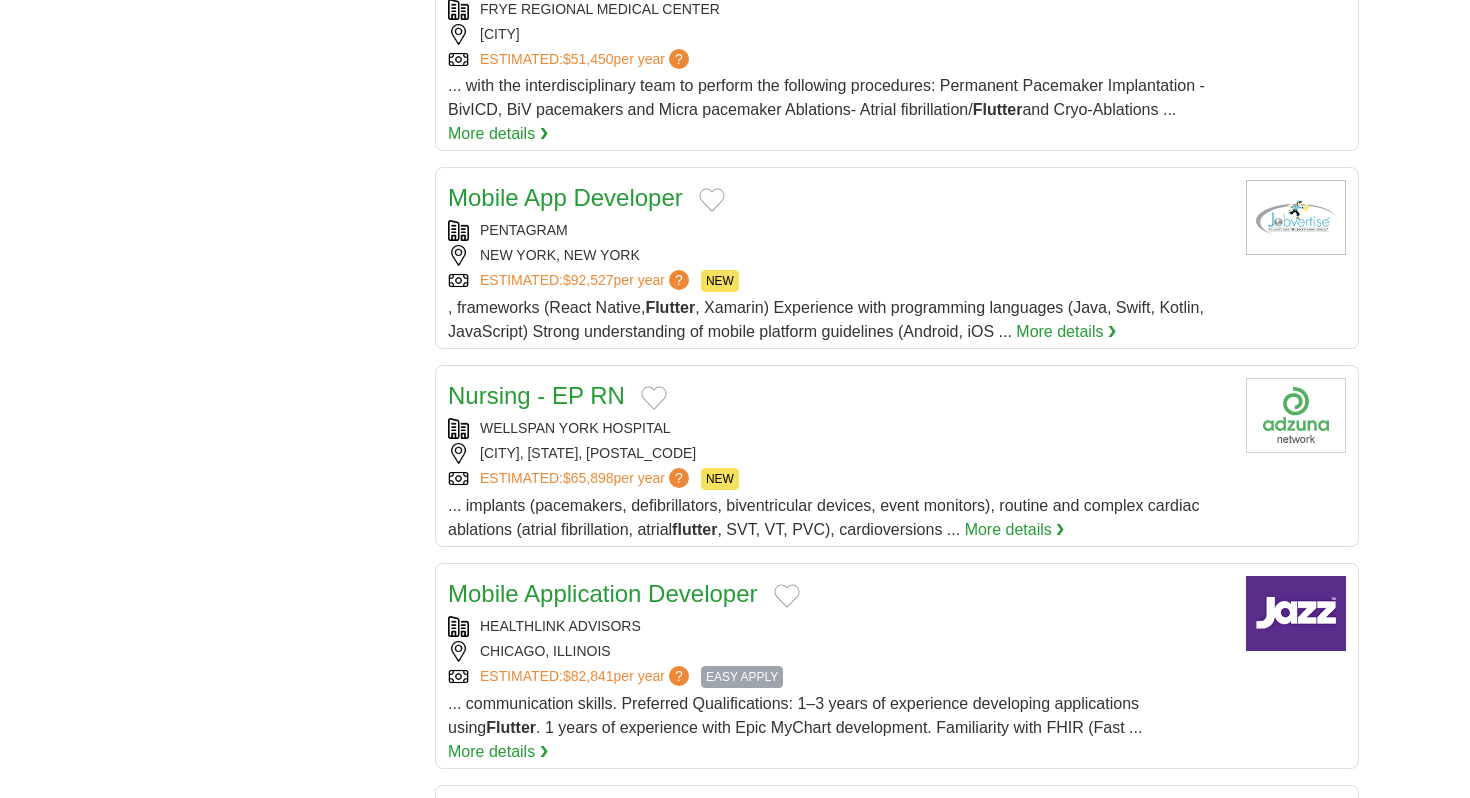 scroll, scrollTop: 9799, scrollLeft: 0, axis: vertical 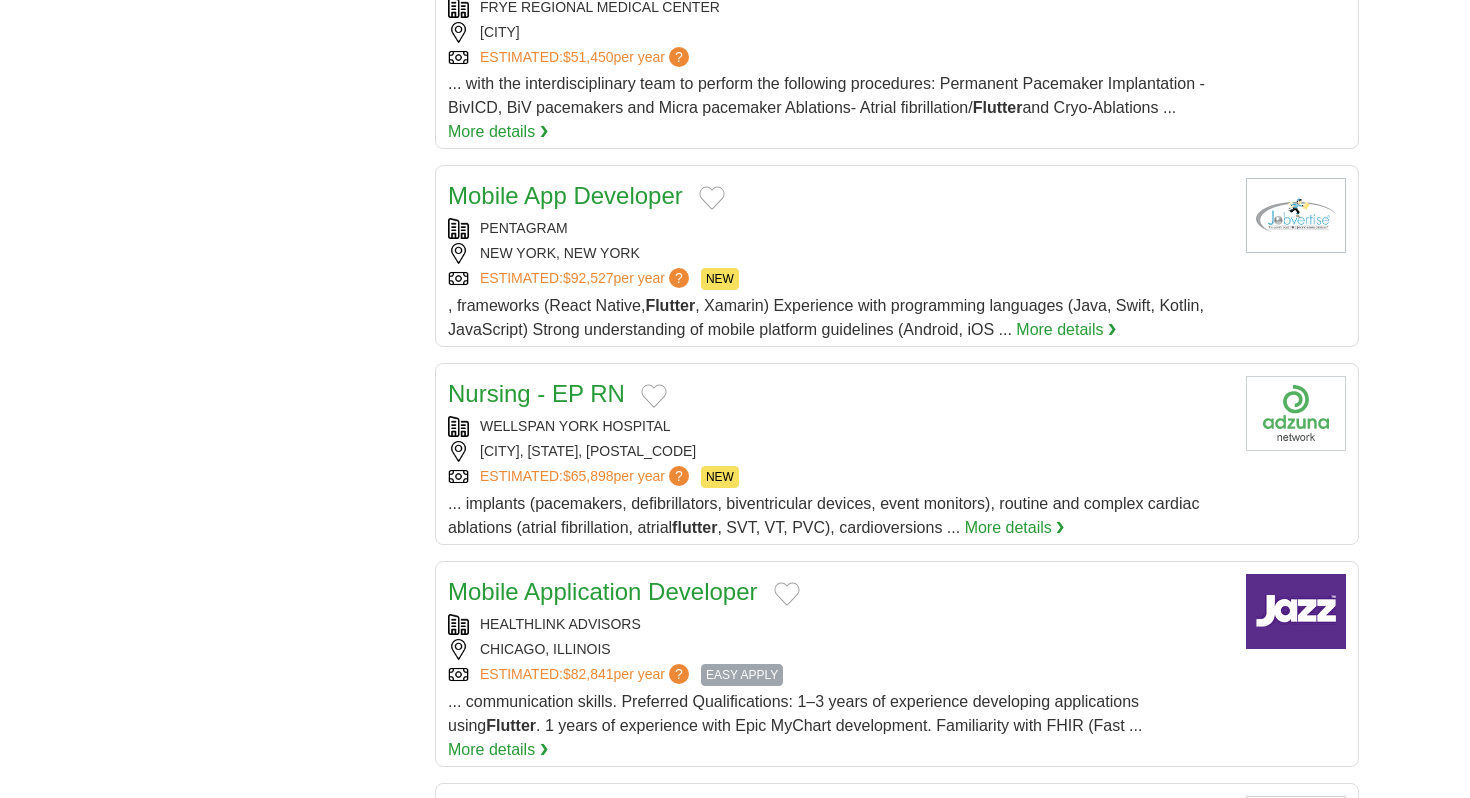 click on "Mobile App Developer" at bounding box center [565, 195] 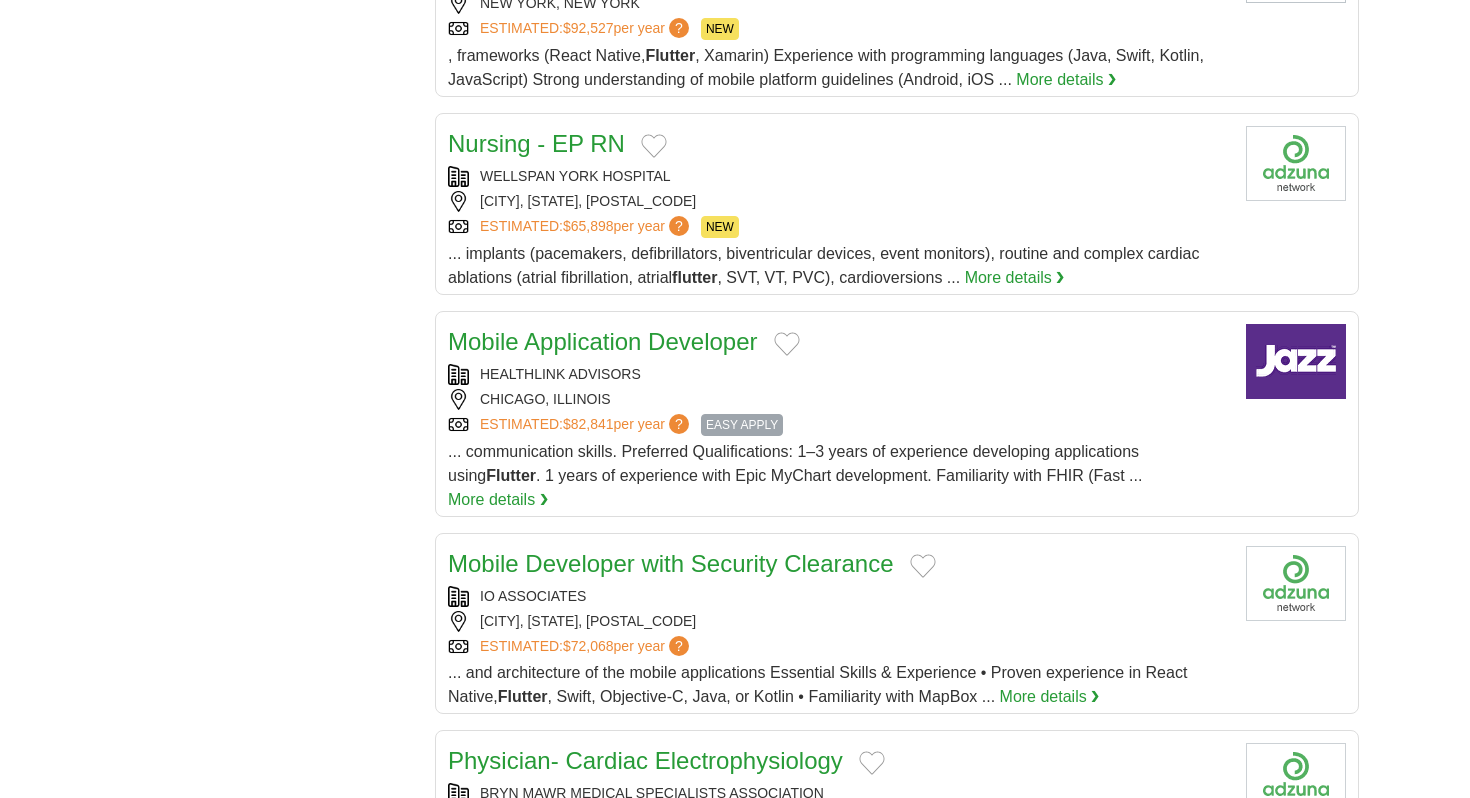scroll, scrollTop: 10050, scrollLeft: 0, axis: vertical 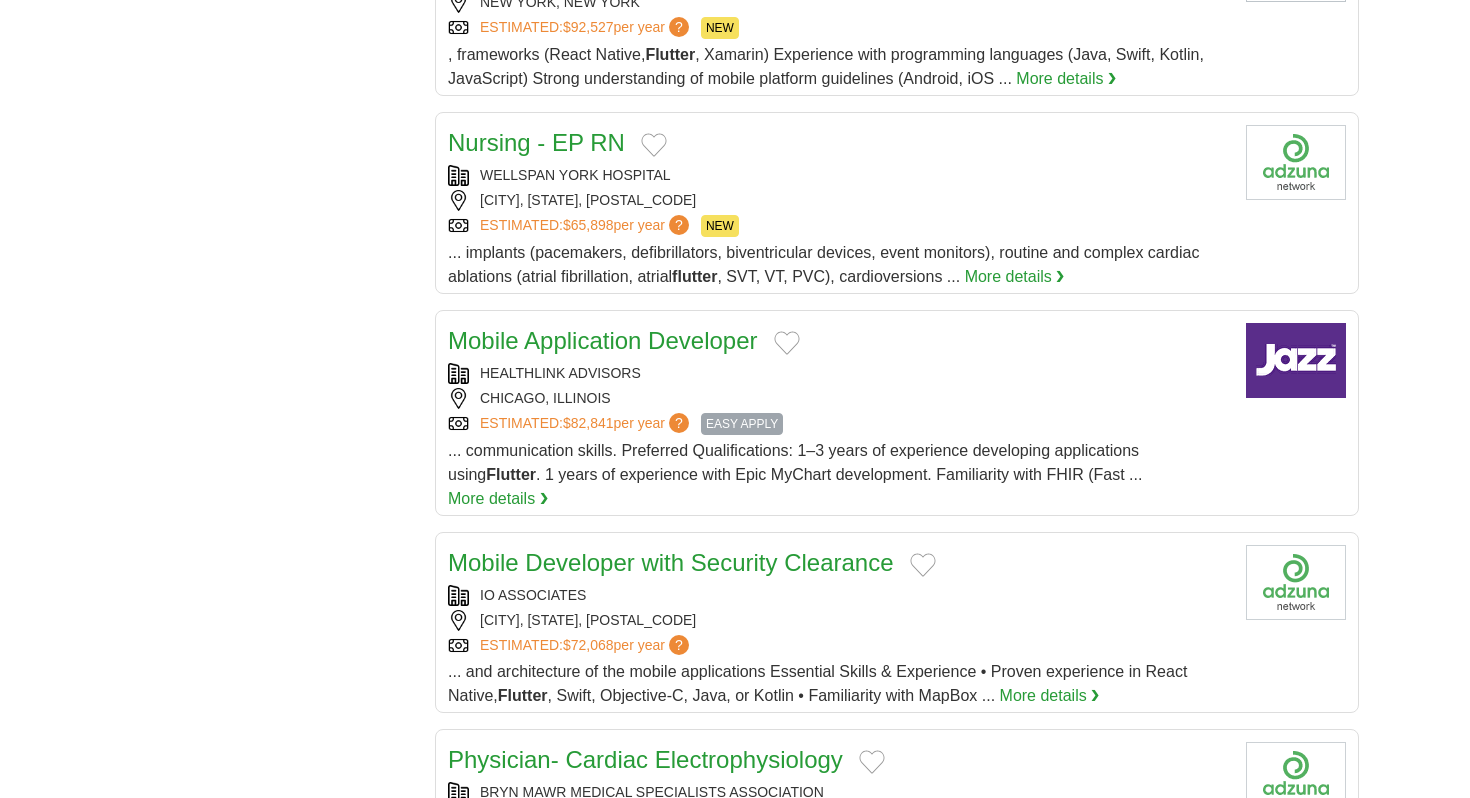 click on "Mobile Application Developer" at bounding box center (603, 340) 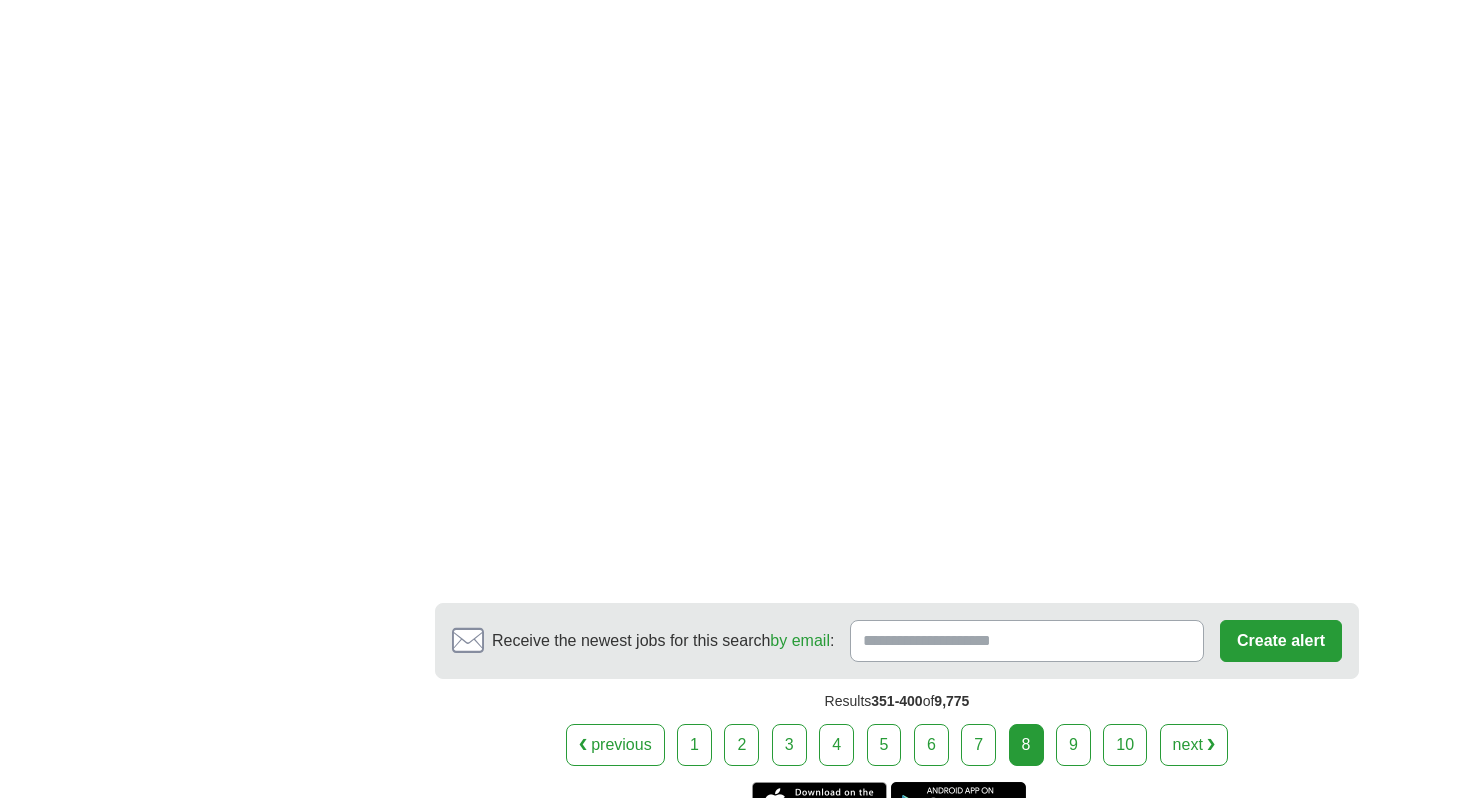 scroll, scrollTop: 11626, scrollLeft: 0, axis: vertical 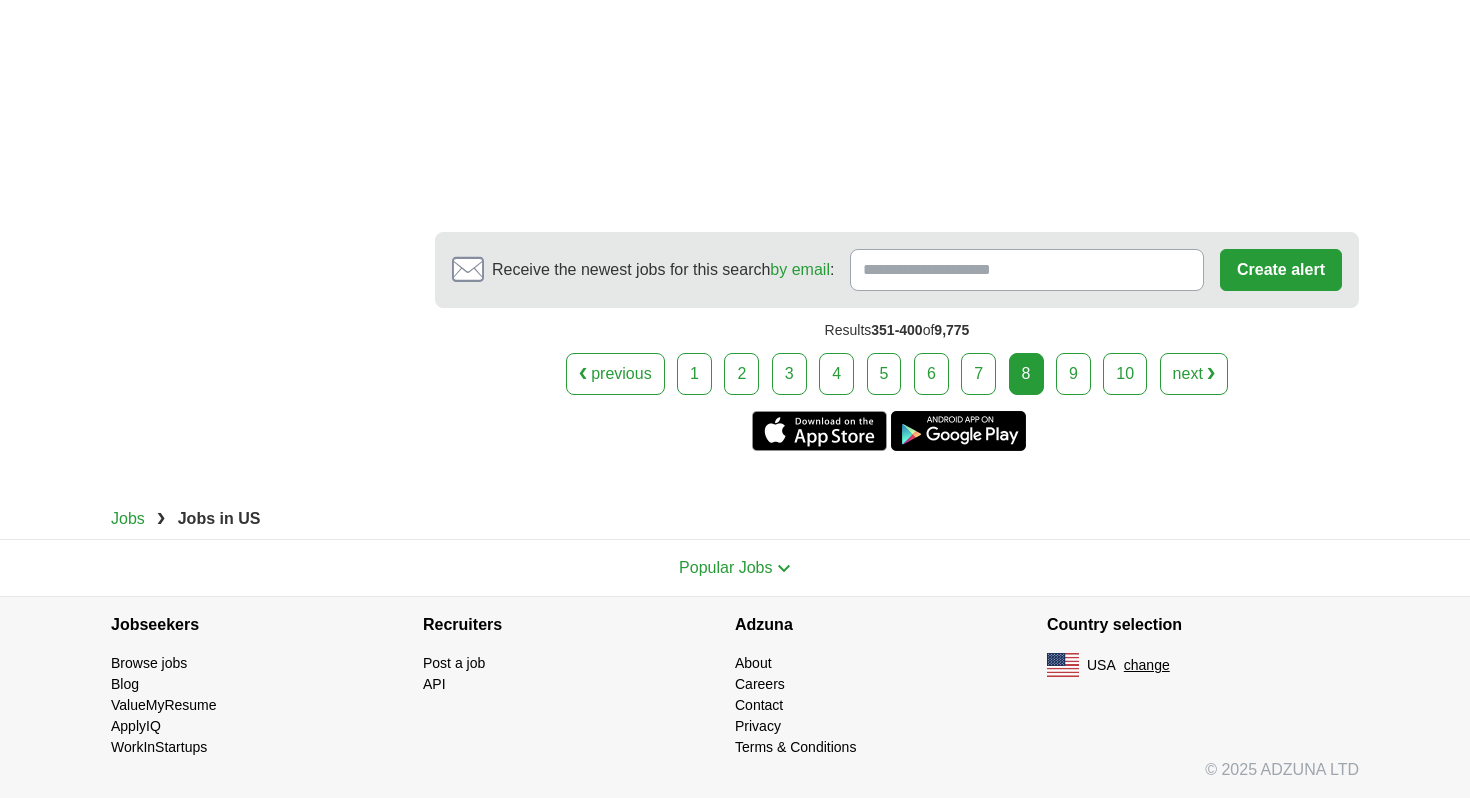 click on "9" at bounding box center (1073, 374) 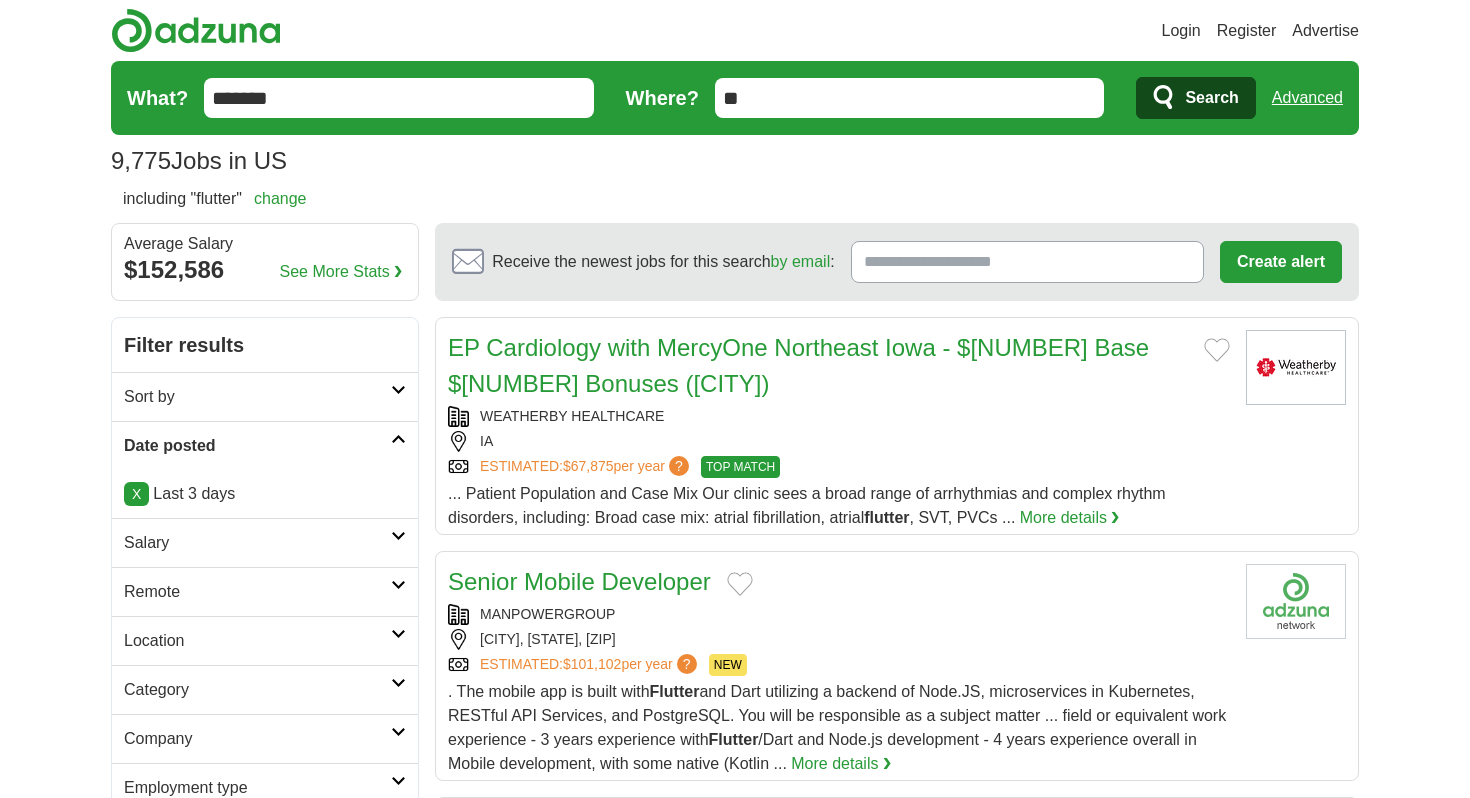 scroll, scrollTop: 0, scrollLeft: 0, axis: both 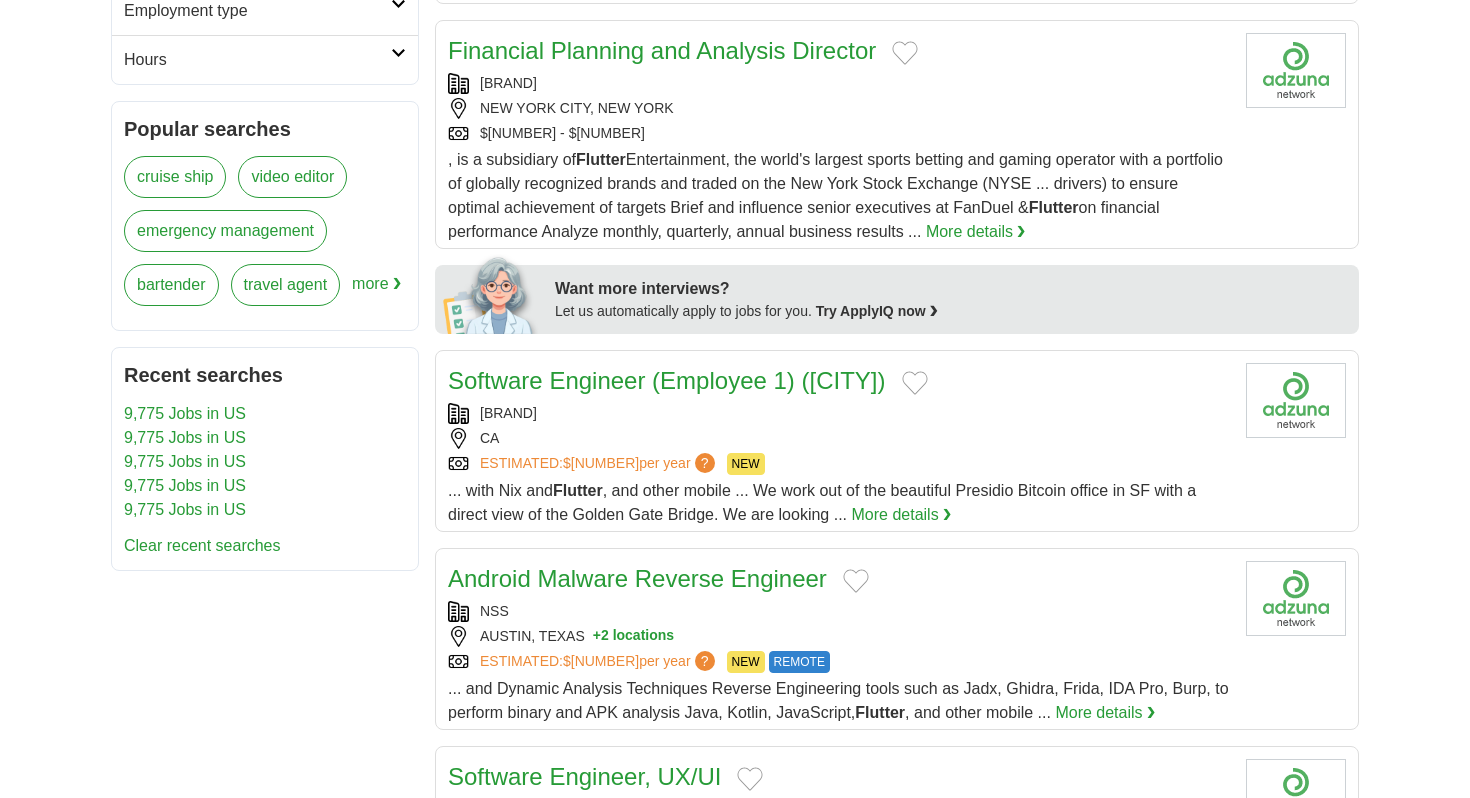 click on "Software Engineer (Employee 1) (San Francisco)" at bounding box center [667, 380] 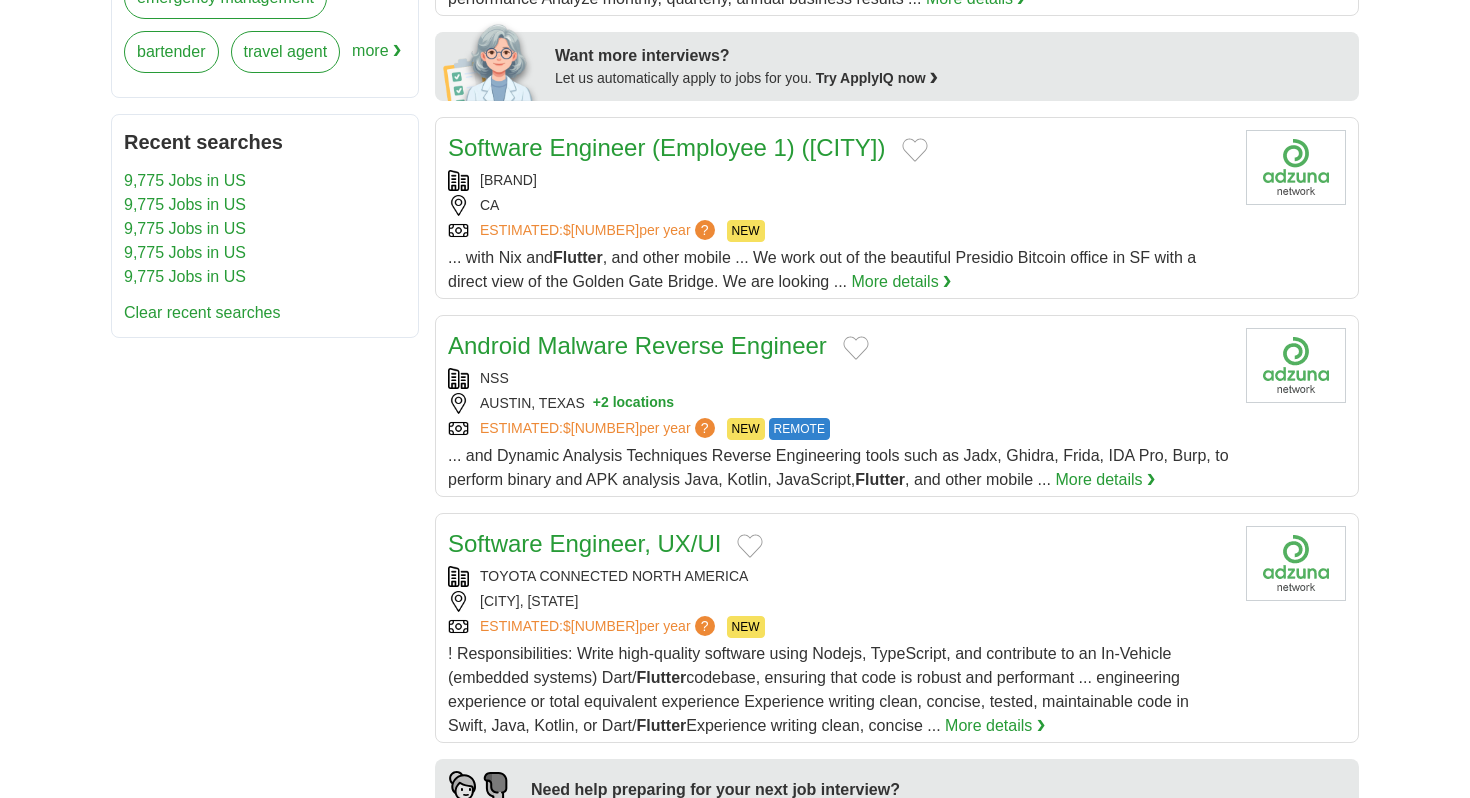 scroll, scrollTop: 1018, scrollLeft: 0, axis: vertical 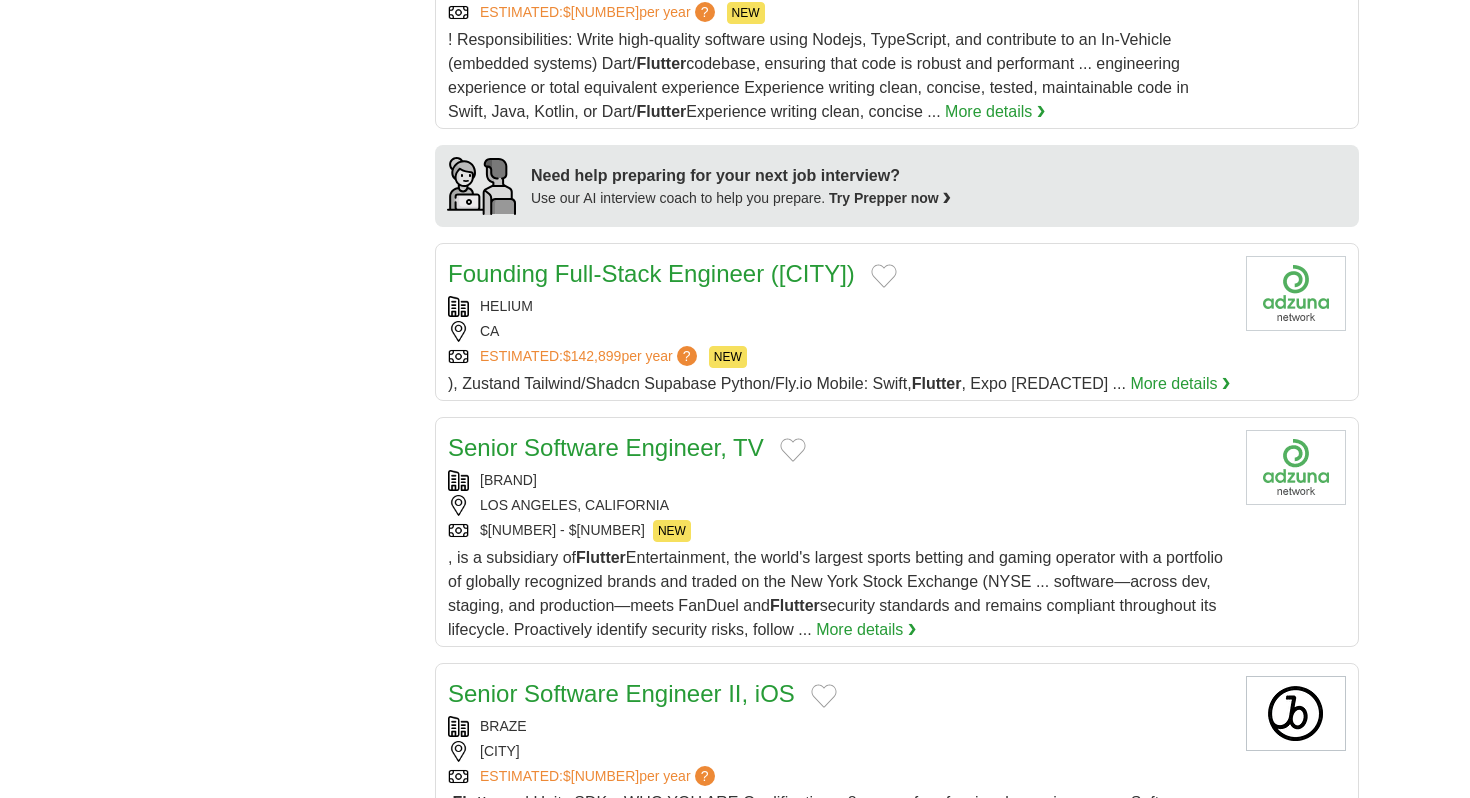 click on "Founding Full-Stack Engineer (San Francisco)" at bounding box center [651, 273] 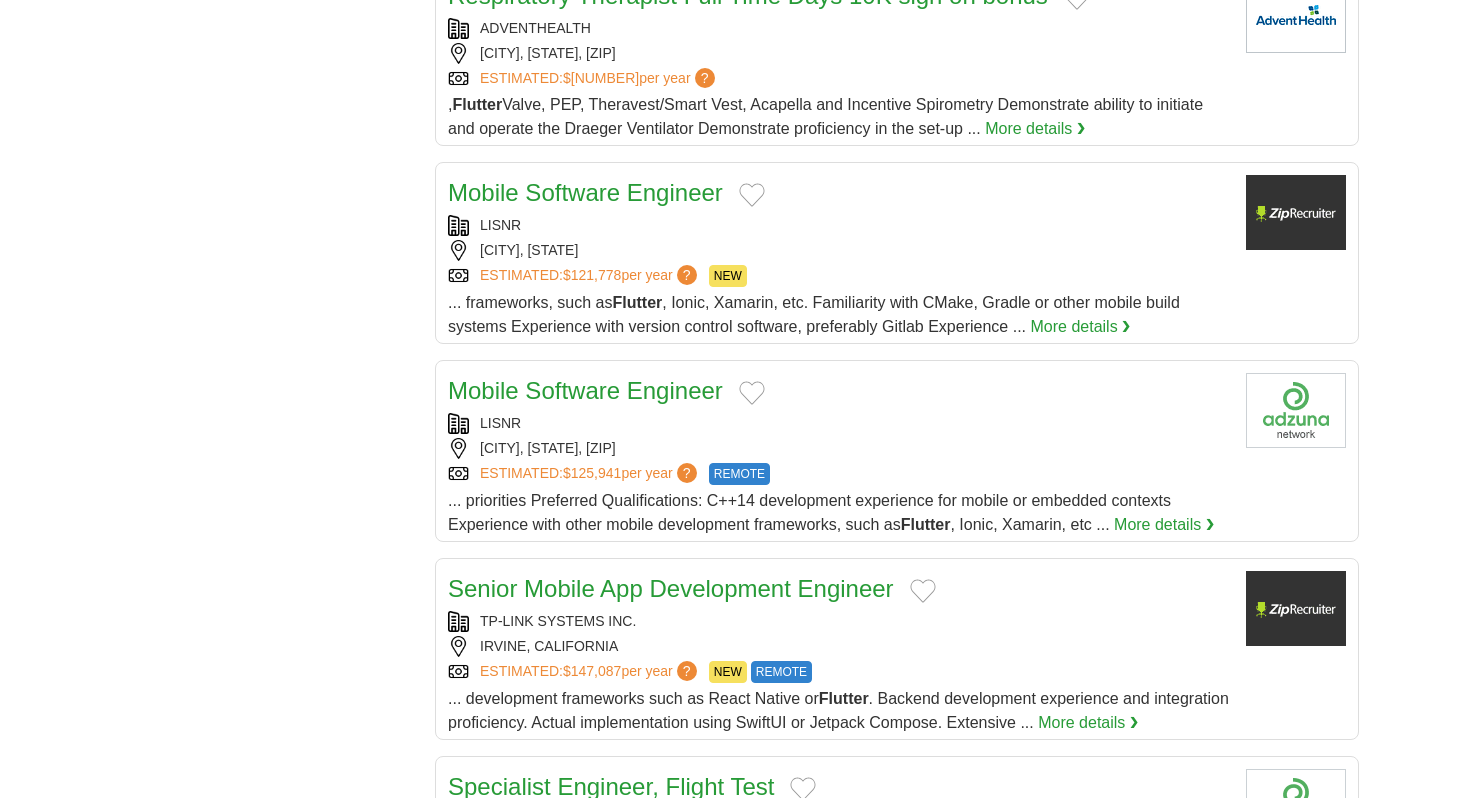 scroll, scrollTop: 7047, scrollLeft: 0, axis: vertical 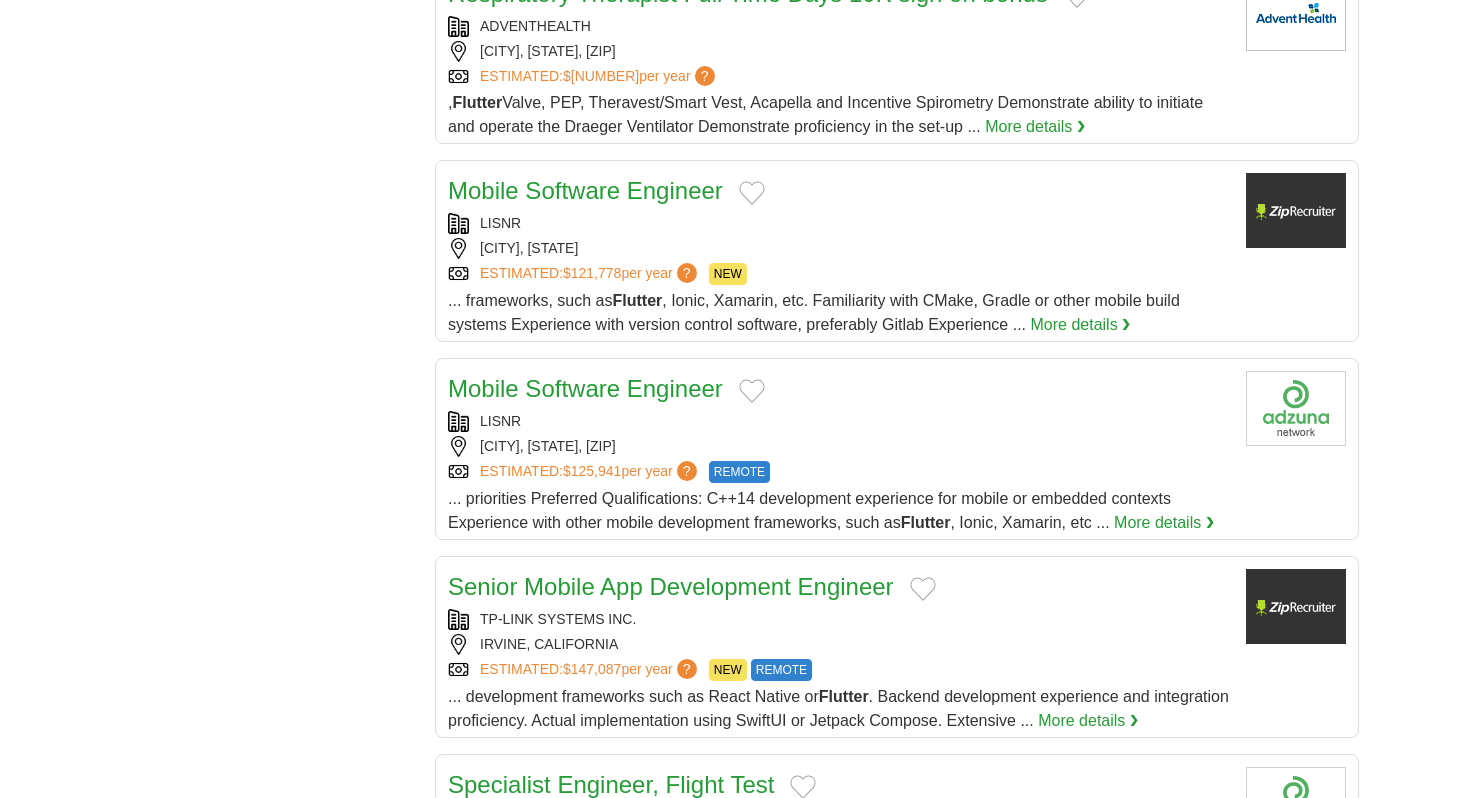 click on "Mobile Software Engineer" at bounding box center (585, 190) 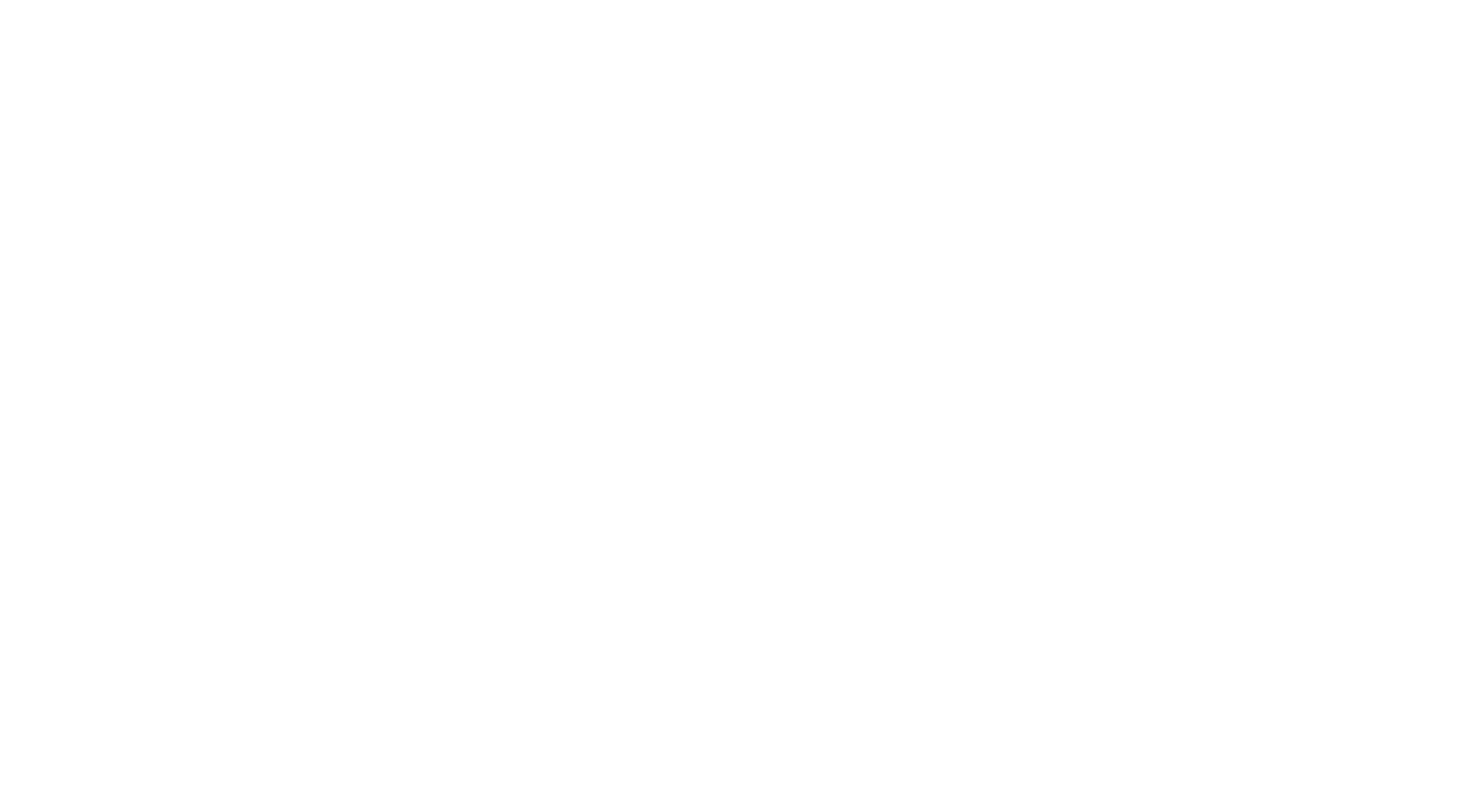 scroll, scrollTop: 11350, scrollLeft: 0, axis: vertical 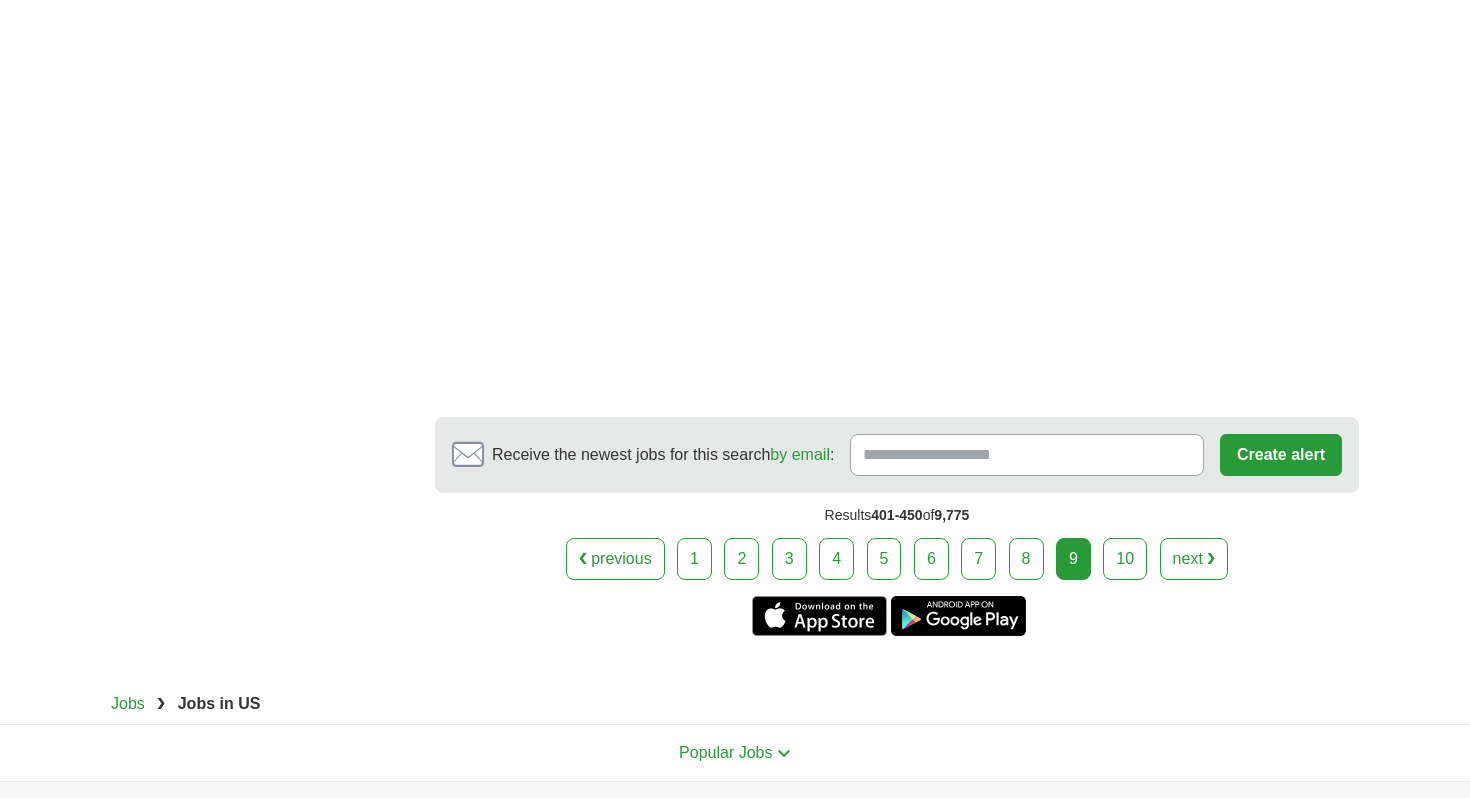 click on "10" at bounding box center (1125, 559) 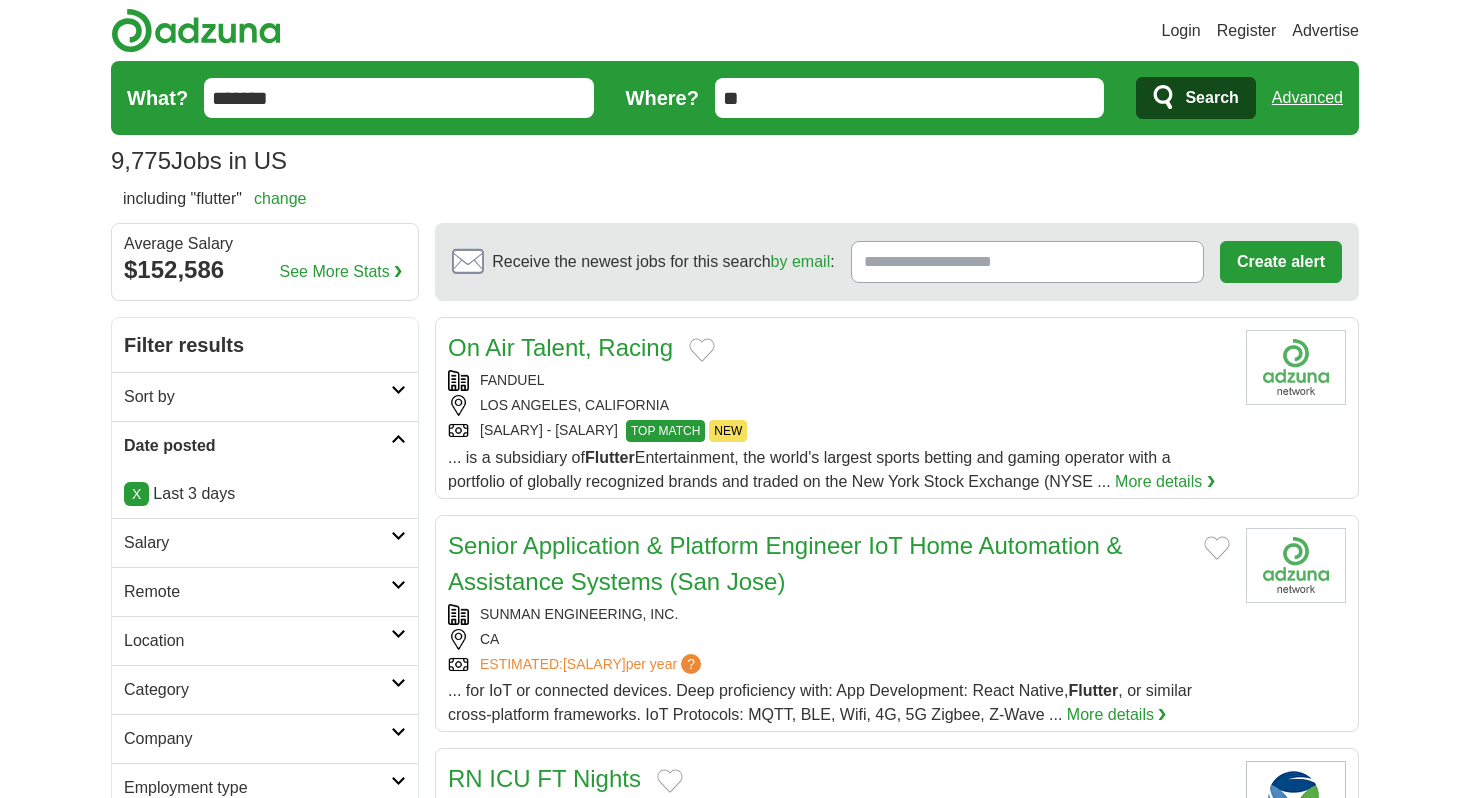 scroll, scrollTop: 0, scrollLeft: 0, axis: both 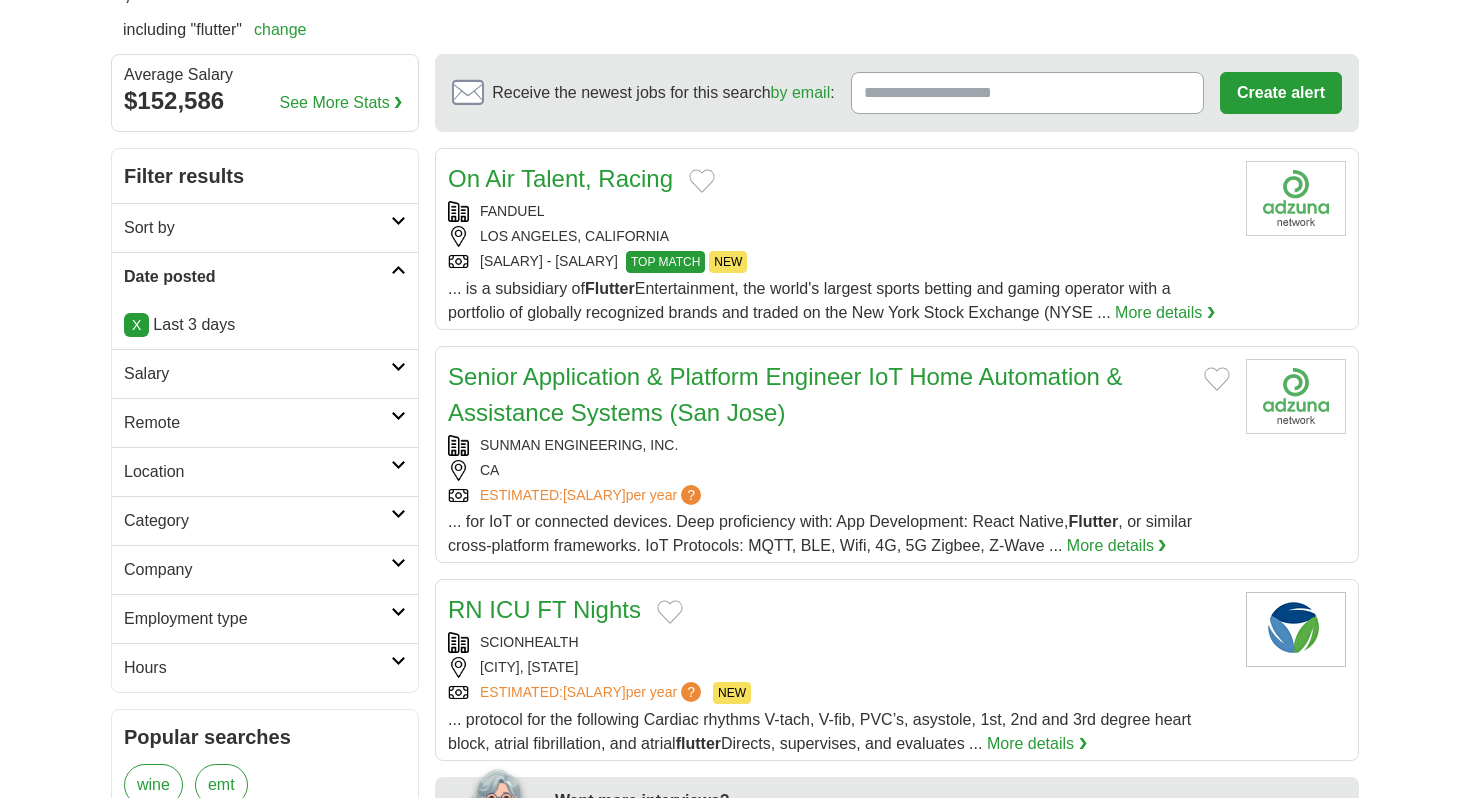 click on "Senior Application & Platform Engineer IoT Home Automation & Assistance Systems (San Jose)" at bounding box center (785, 394) 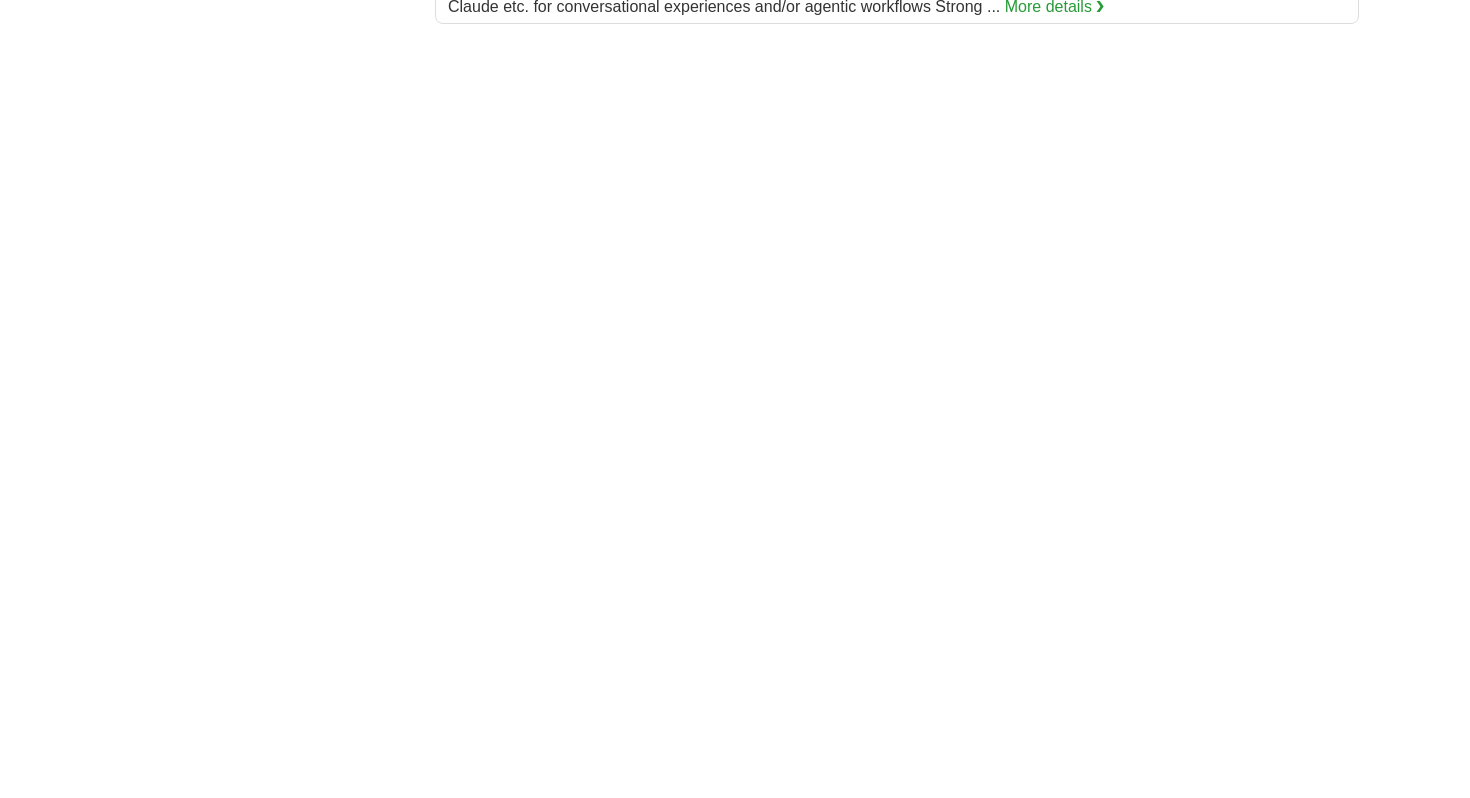 scroll, scrollTop: 3557, scrollLeft: 0, axis: vertical 